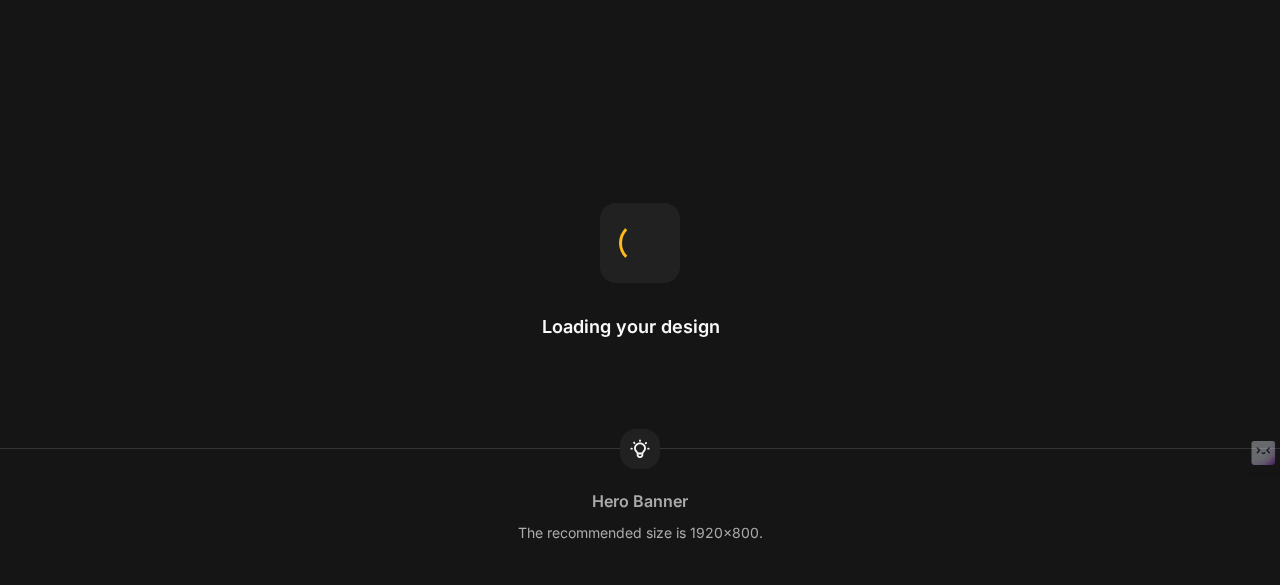 scroll, scrollTop: 0, scrollLeft: 0, axis: both 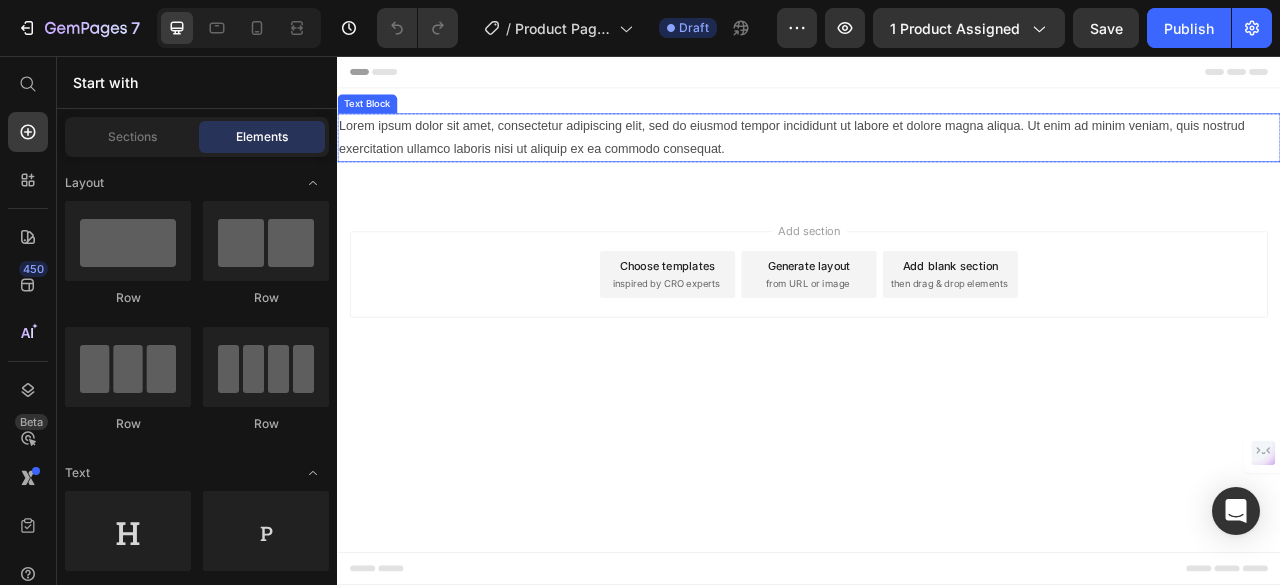 click on "Lorem ipsum dolor sit amet, consectetur adipiscing elit, sed do eiusmod tempor incididunt ut labore et dolore magna aliqua. Ut enim ad minim veniam, quis nostrud exercitation ullamco laboris nisi ut aliquip ex ea commodo consequat." at bounding box center [937, 160] 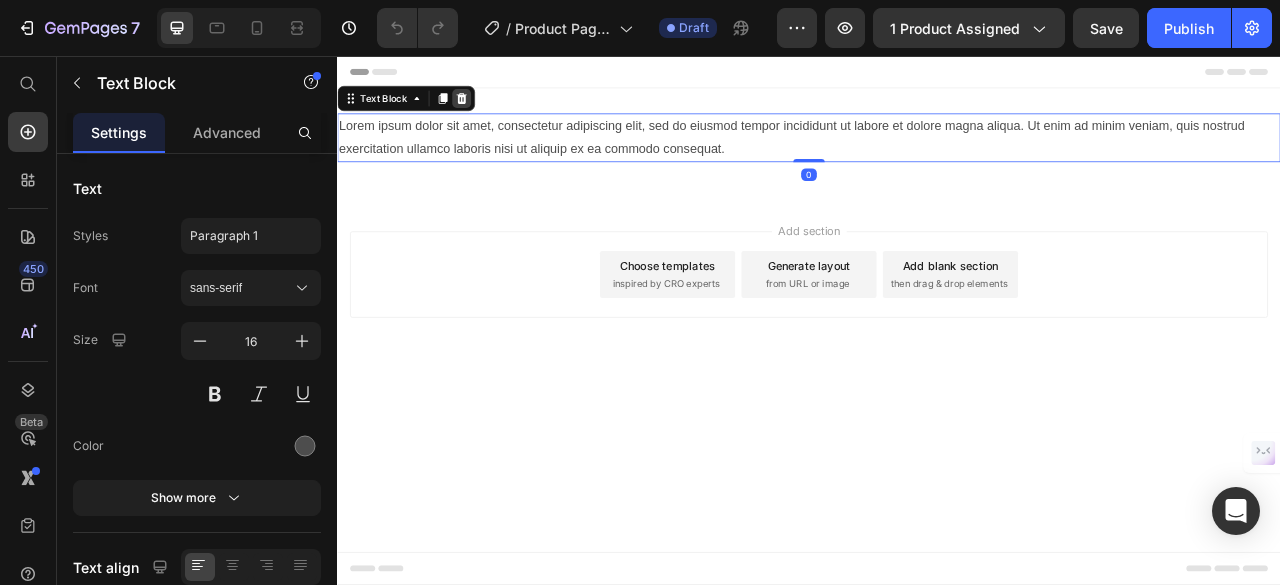 click at bounding box center [495, 110] 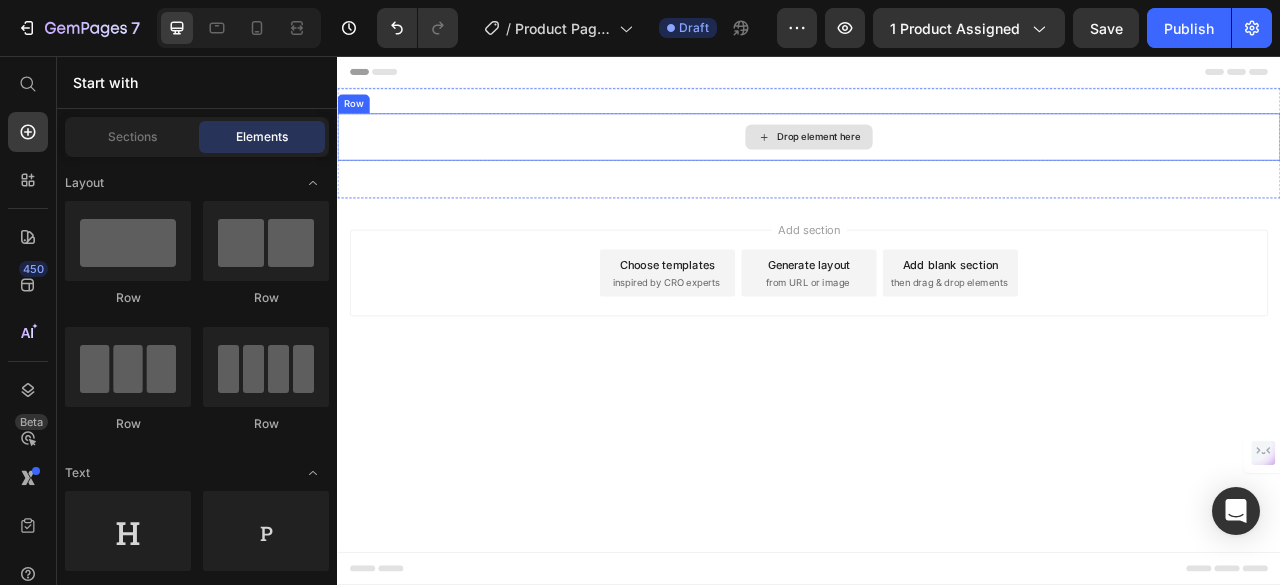 click on "Drop element here" at bounding box center [937, 159] 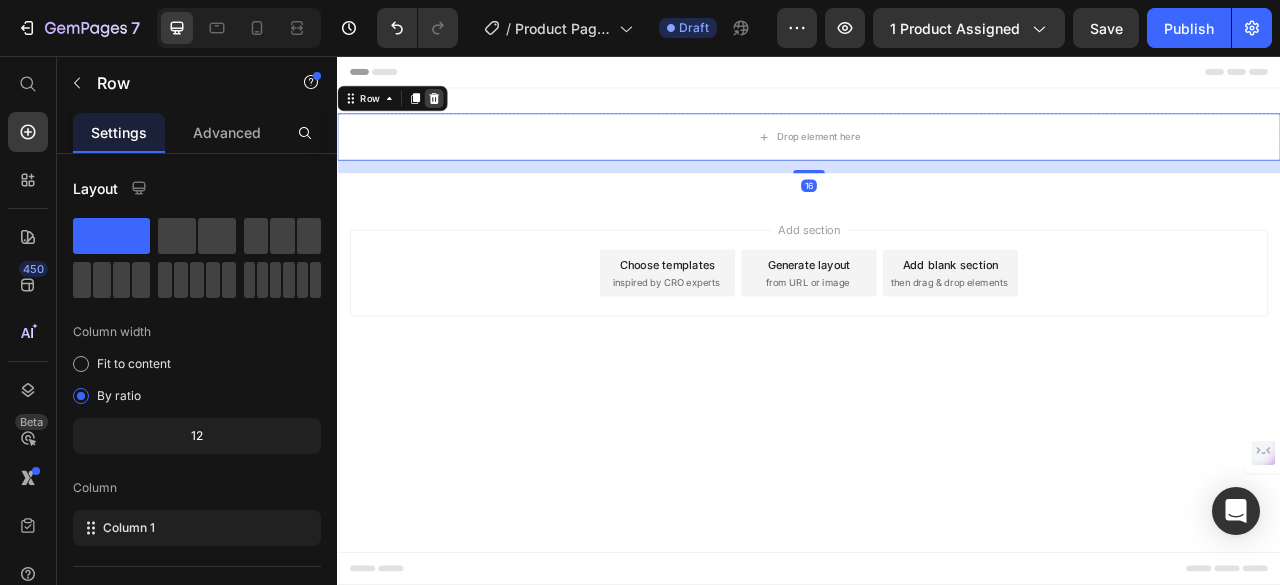 click 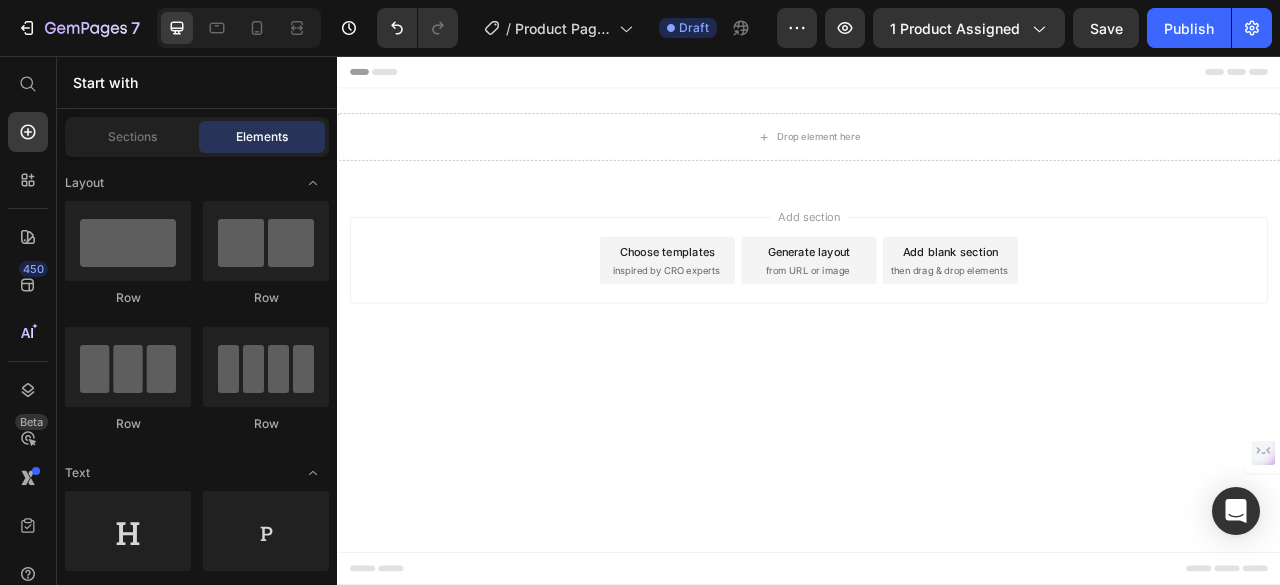 click on "Drop element here Section 1" at bounding box center (937, 159) 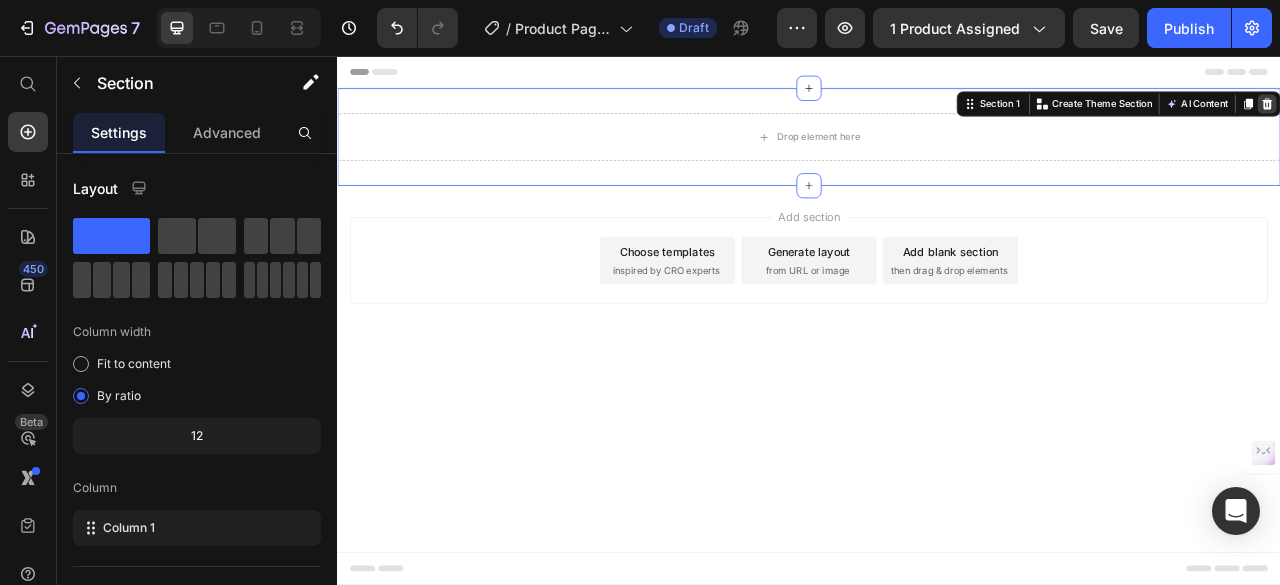 click 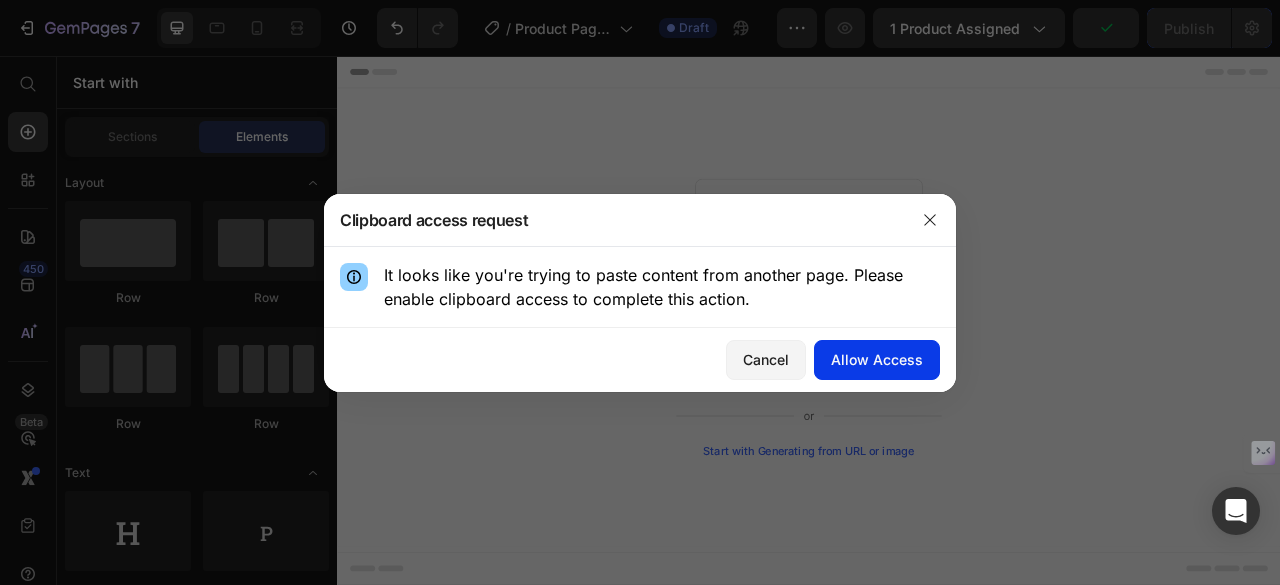 click on "Allow Access" at bounding box center [877, 359] 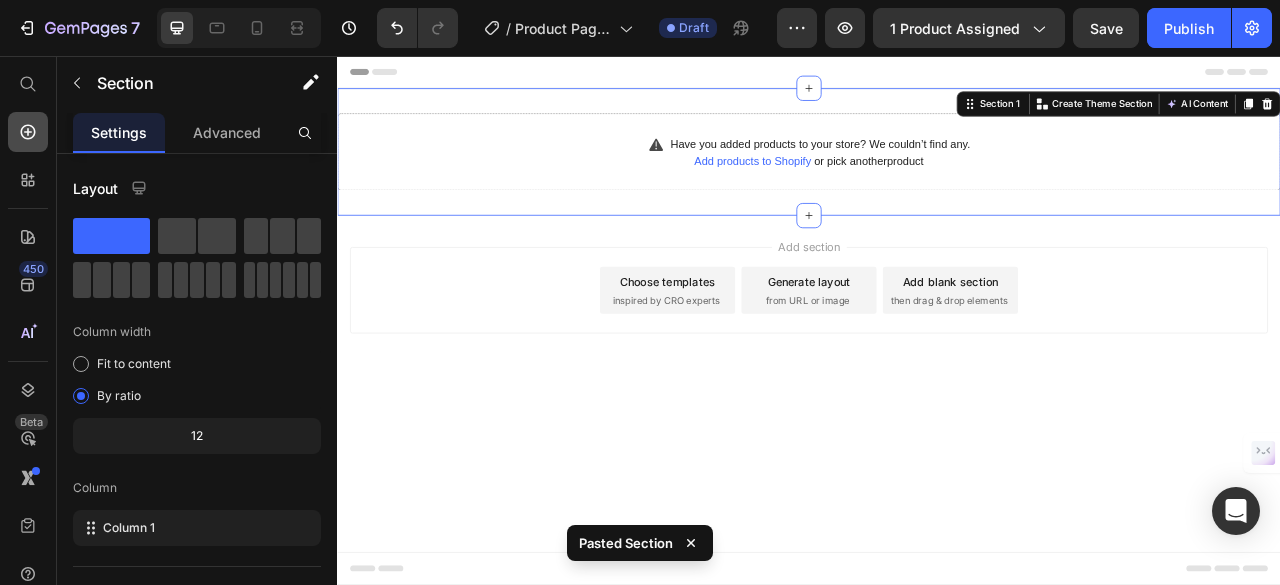click 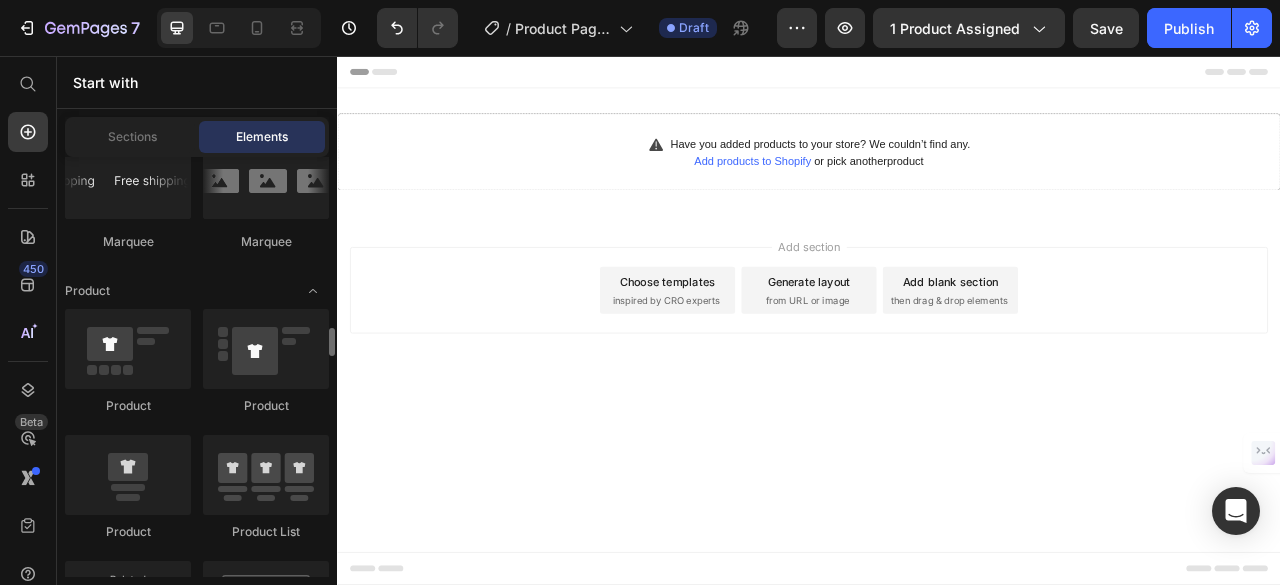 scroll, scrollTop: 2554, scrollLeft: 0, axis: vertical 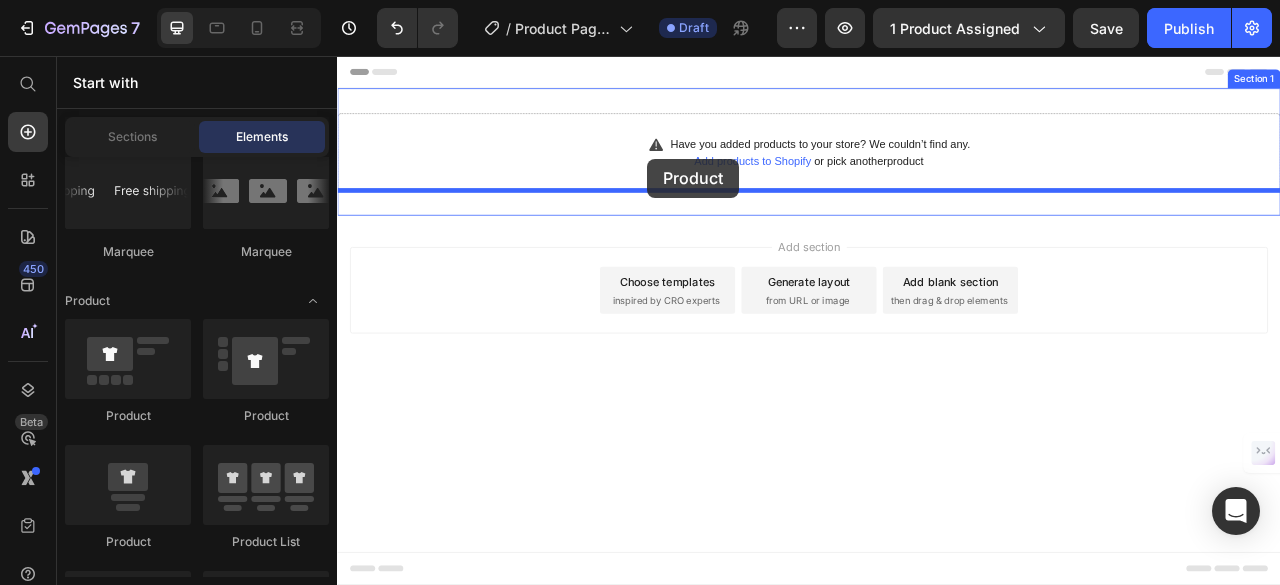 drag, startPoint x: 483, startPoint y: 433, endPoint x: 731, endPoint y: 187, distance: 349.3136 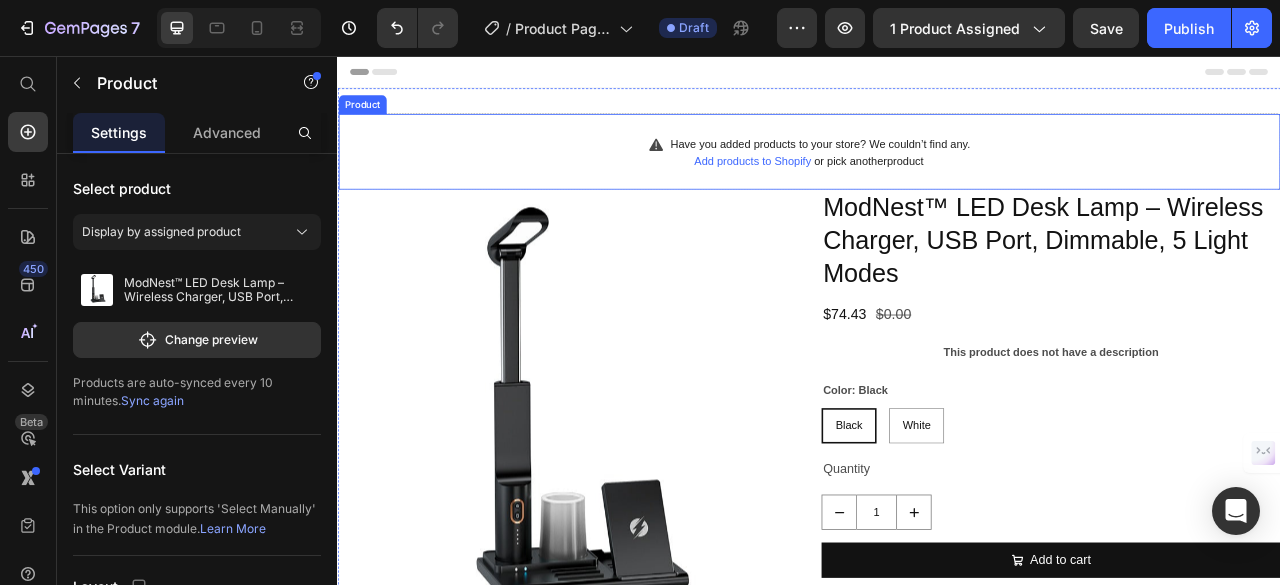 click on "Have you added products to your store? We couldn’t find any." at bounding box center (952, 168) 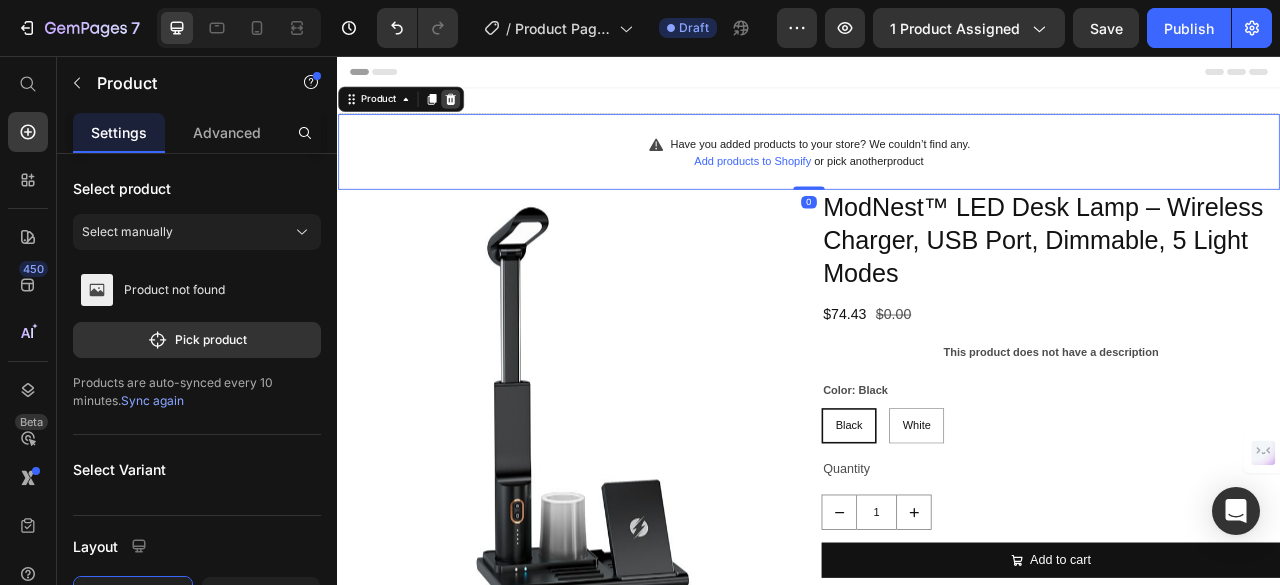 click 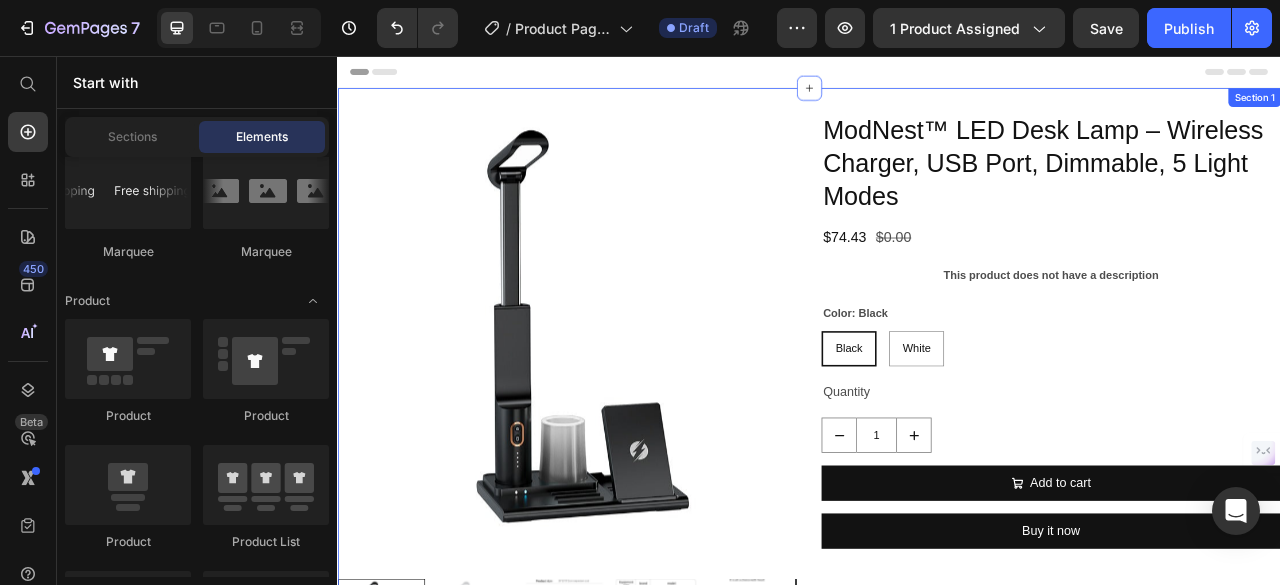 click on "Product Images ModNest™ LED Desk Lamp – Wireless Charger, USB Port, Dimmable, 5 Light Modes Product Title $74.43 Product Price $0.00 Product Price Row This product does not have a description Product Description Color: Black Black Black Black White White White Product Variants & Swatches Quantity Text Block 1 Product Quantity
Add to cart Add to Cart Buy it now Dynamic Checkout Product Section 1" at bounding box center [937, 488] 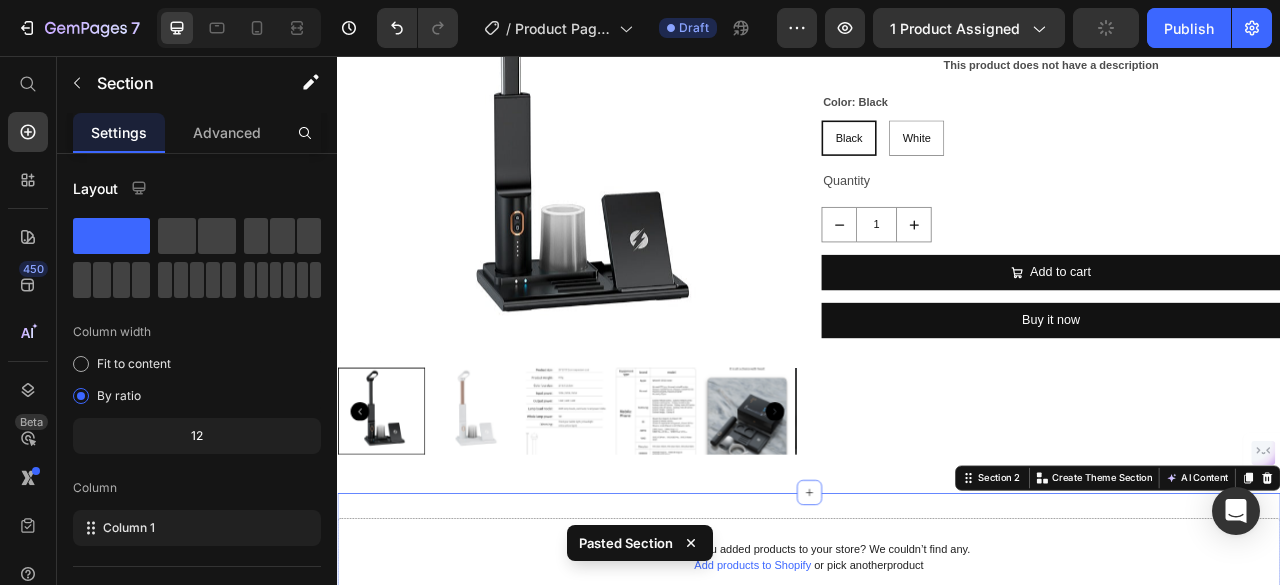 scroll, scrollTop: 591, scrollLeft: 0, axis: vertical 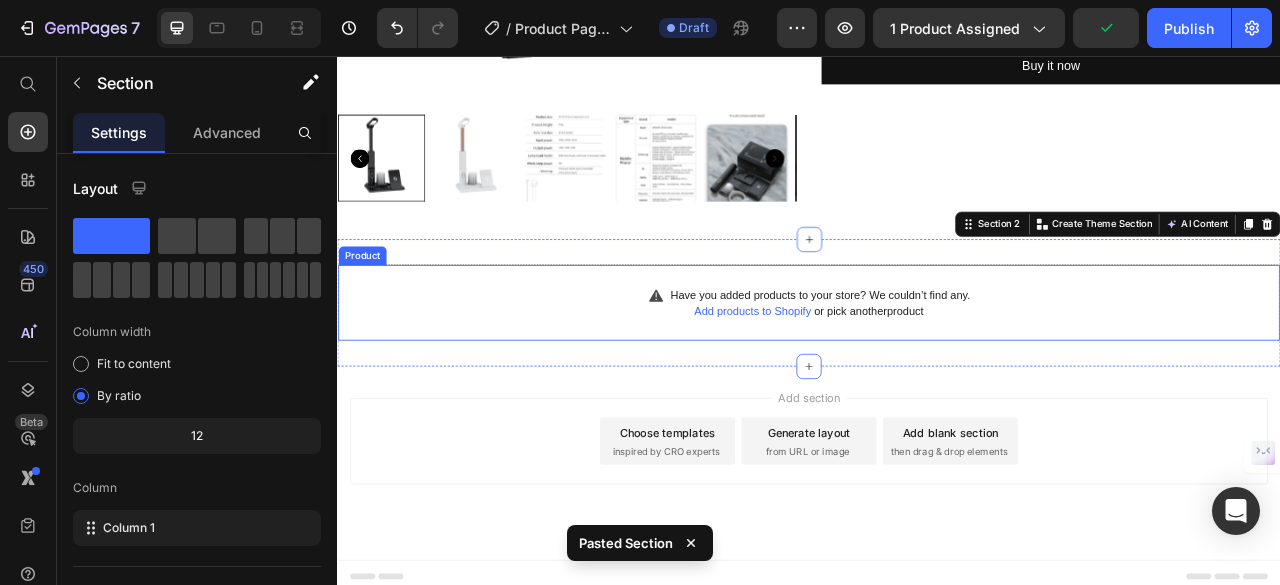 click on "Have you added products to your store? We couldn’t find any." at bounding box center (952, 360) 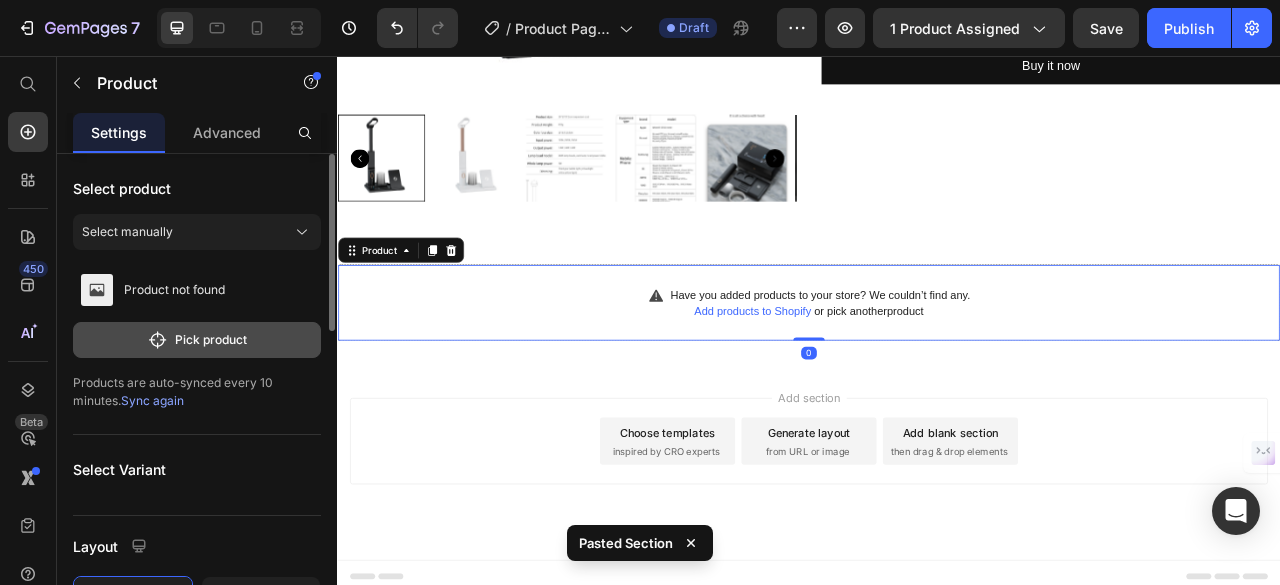click 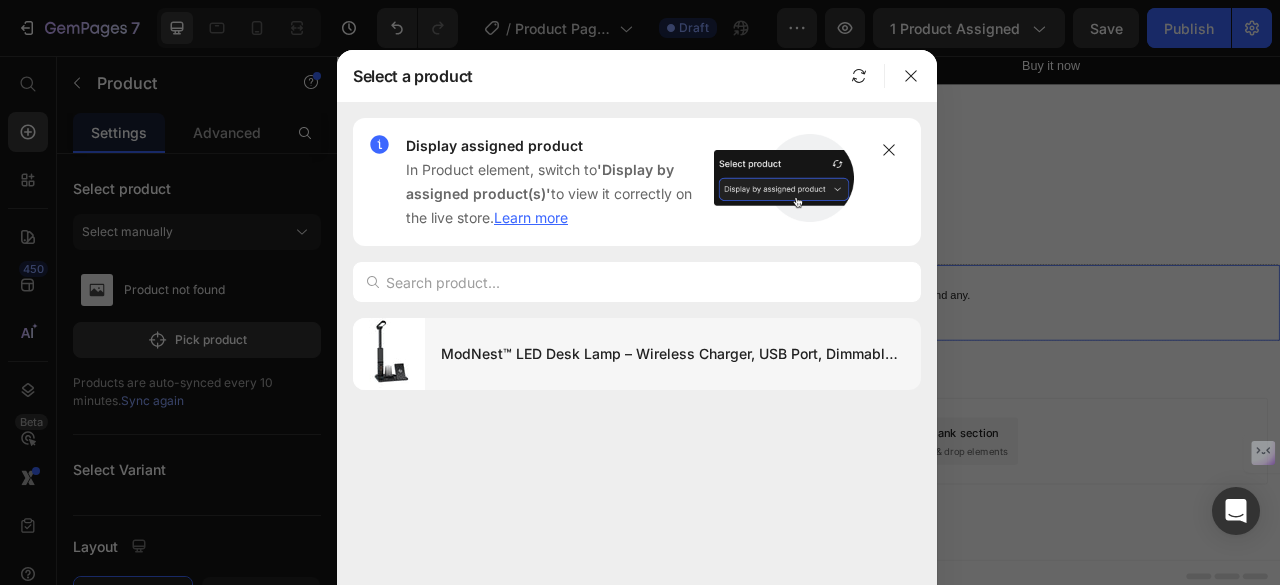 click on "ModNest™ LED Desk Lamp – Wireless Charger, USB Port, Dimmable, 5 Light Modes" at bounding box center [673, 354] 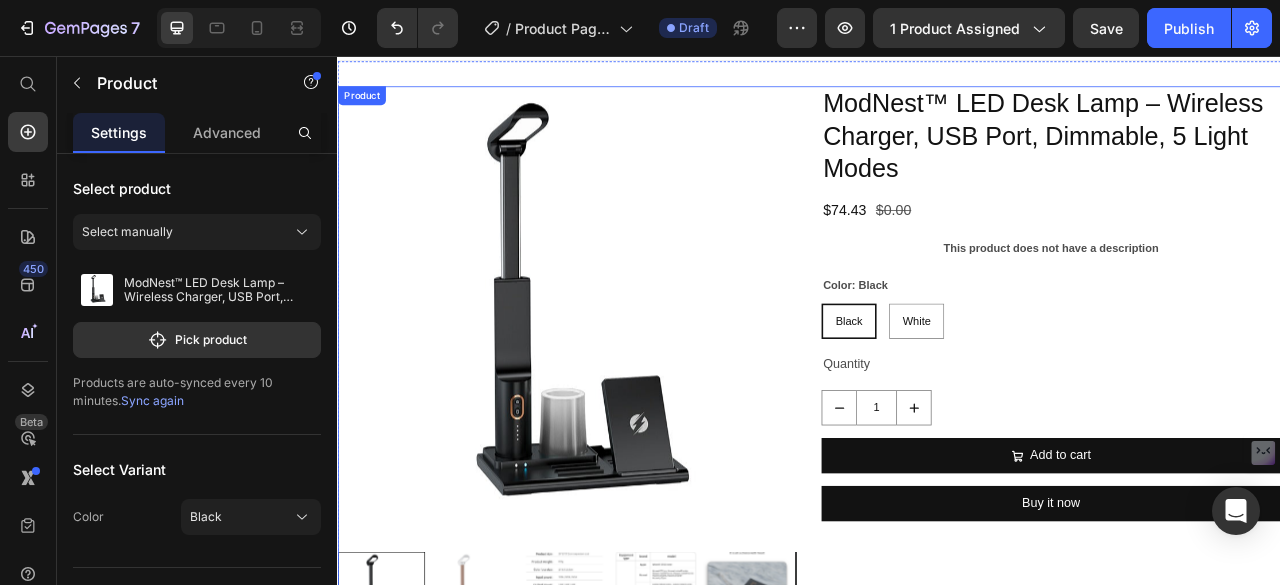 scroll, scrollTop: 32, scrollLeft: 0, axis: vertical 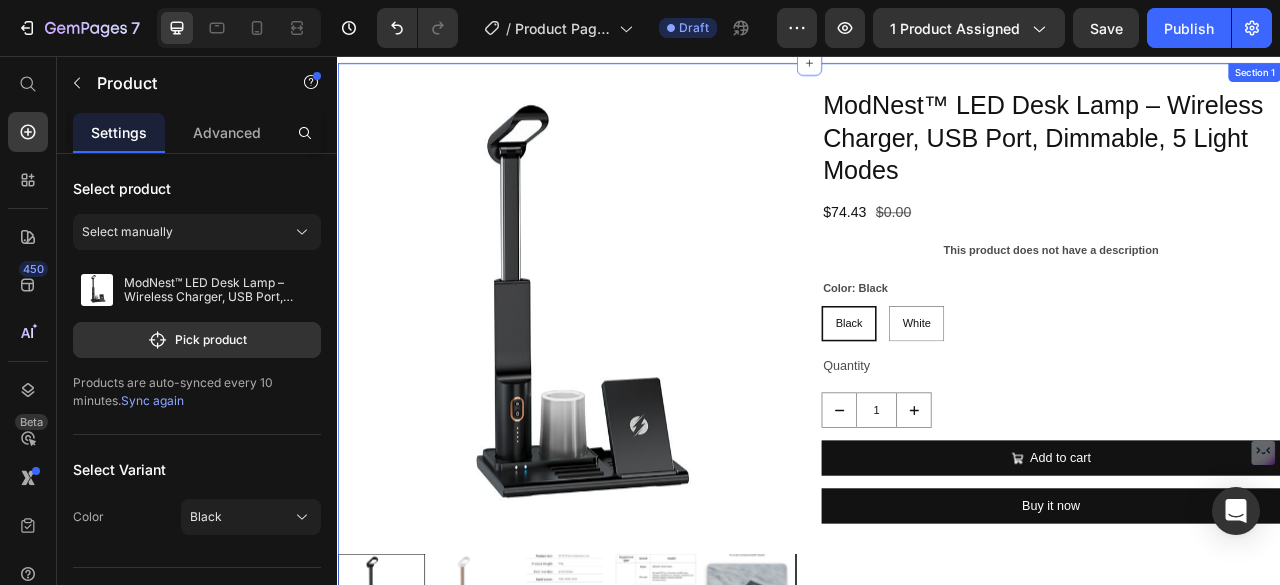click on "Product Images ModNest™ LED Desk Lamp – Wireless Charger, USB Port, Dimmable, 5 Light Modes Product Title $74.43 Product Price $0.00 Product Price Row This product does not have a description Product Description Color: Black Black Black Black White White White Product Variants & Swatches Quantity Text Block 1 Product Quantity
Add to cart Add to Cart Buy it now Dynamic Checkout Product Section 1" at bounding box center [937, 456] 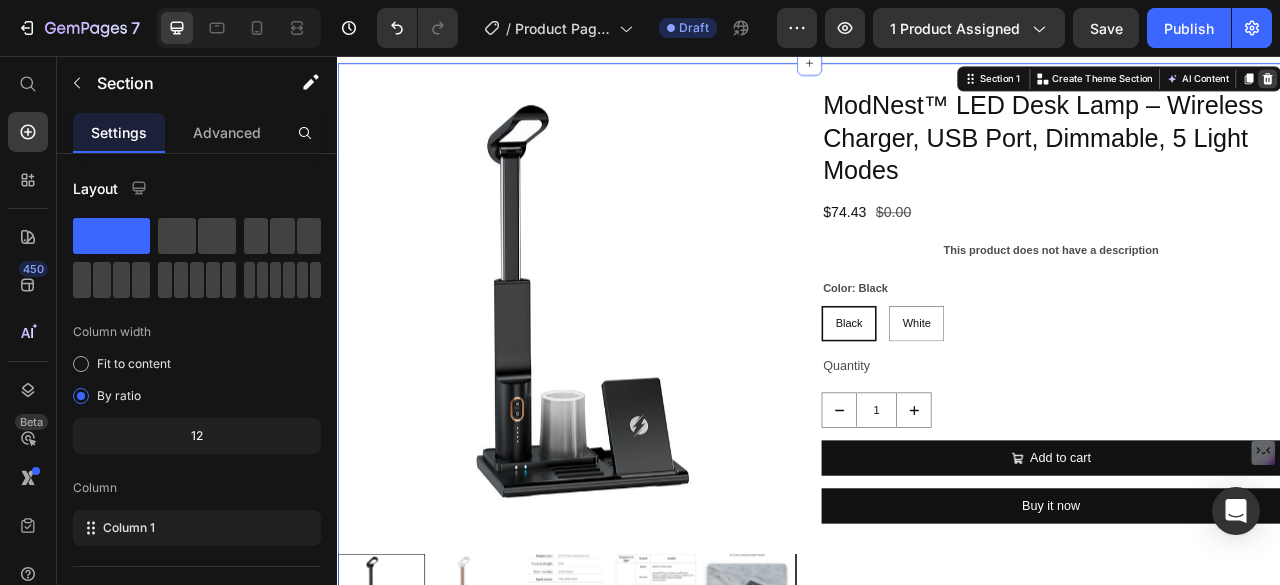 click 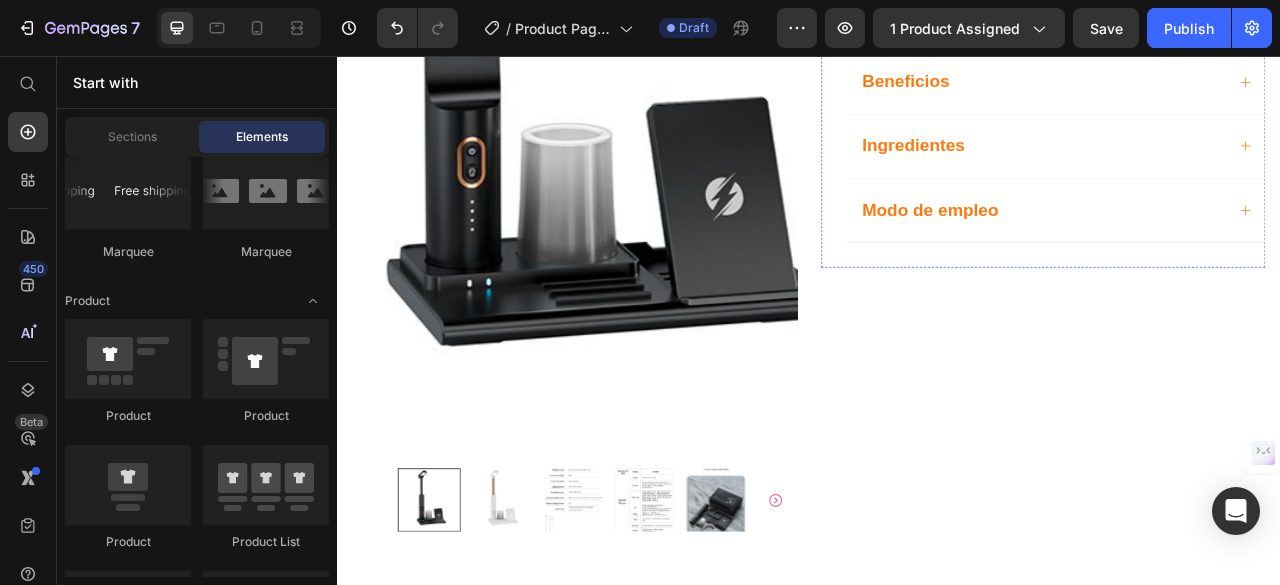 scroll, scrollTop: 837, scrollLeft: 0, axis: vertical 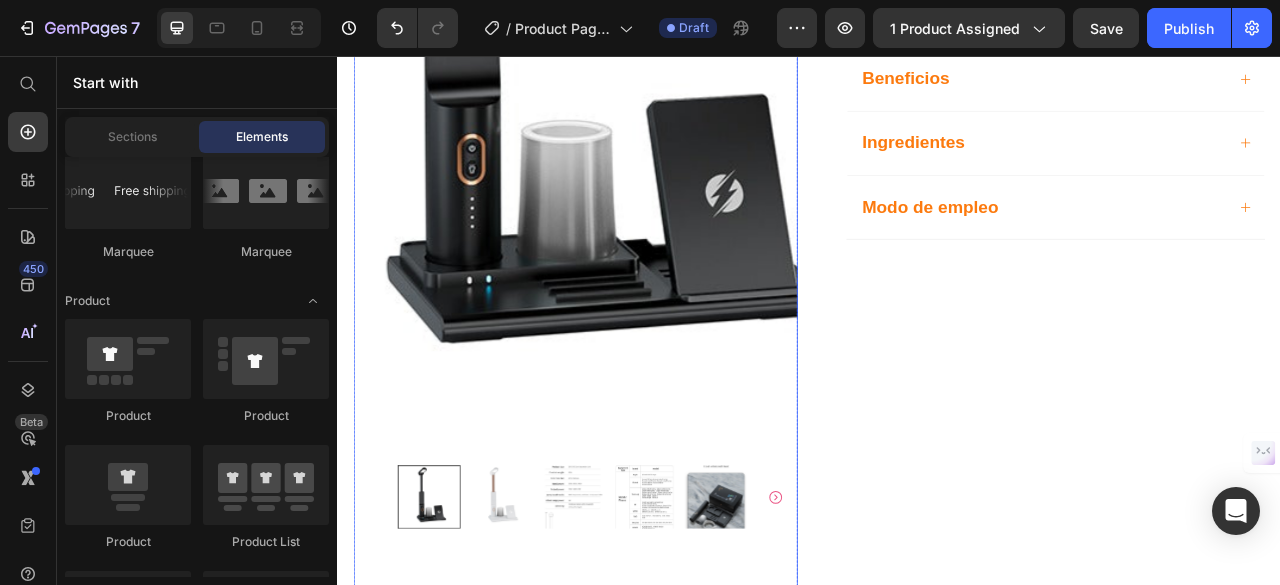click at bounding box center (544, 617) 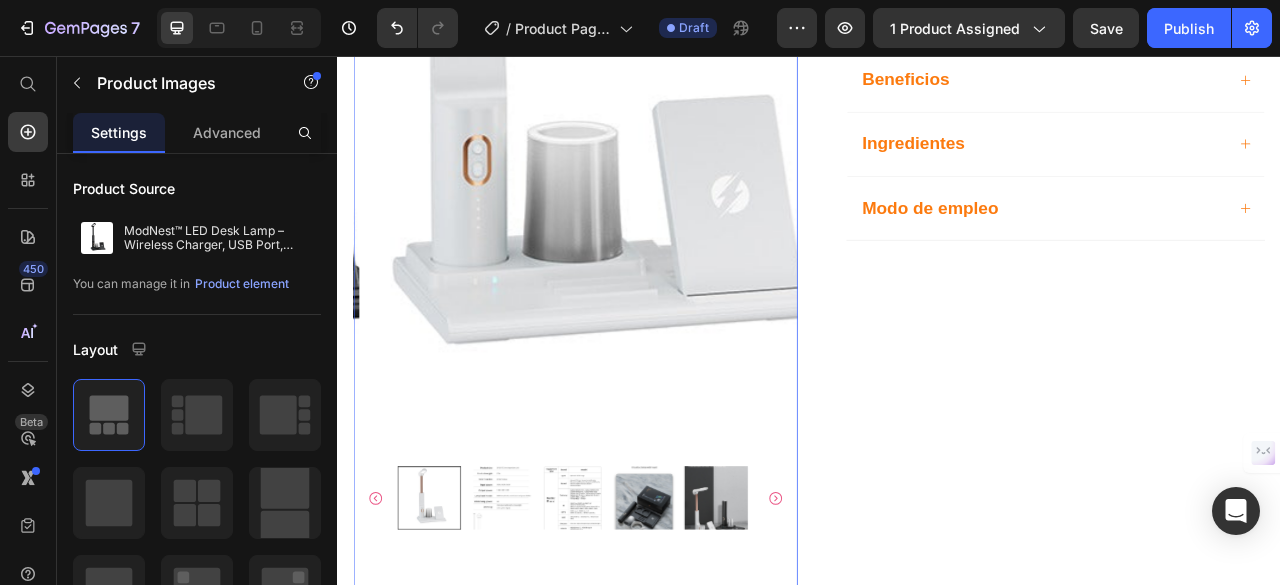 scroll, scrollTop: 834, scrollLeft: 0, axis: vertical 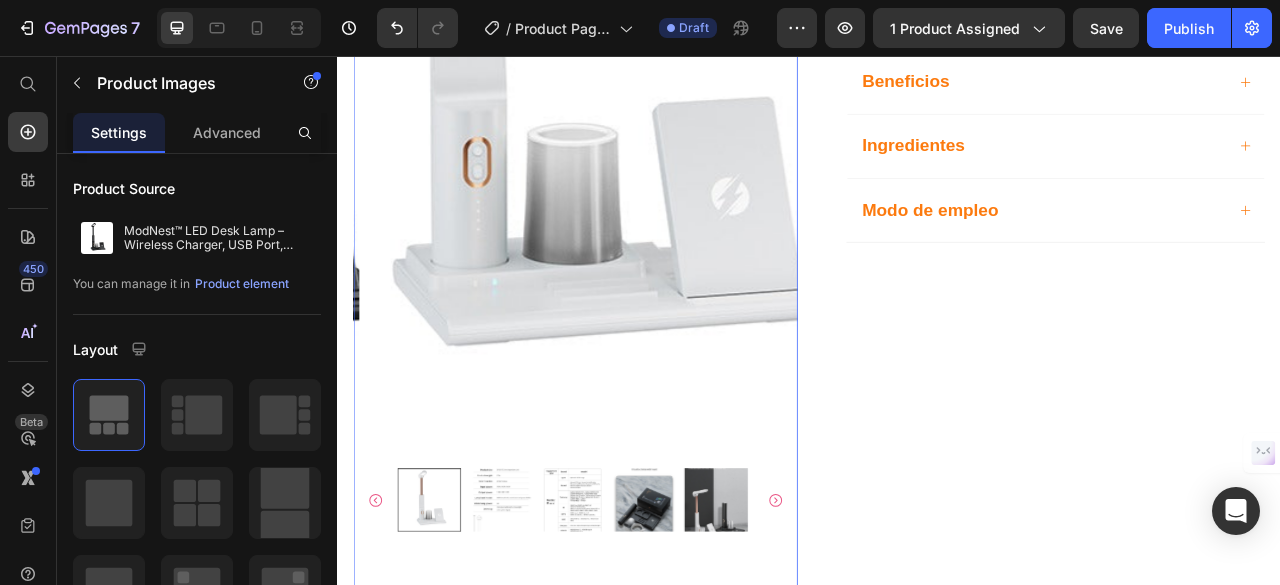 click at bounding box center [818, 620] 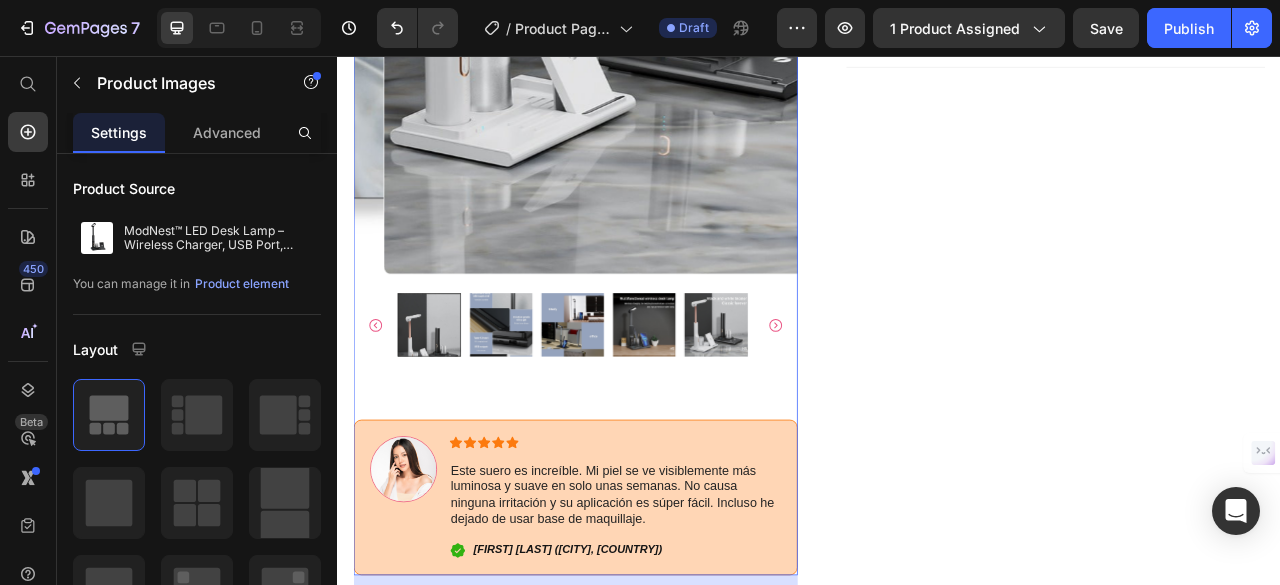scroll, scrollTop: 1063, scrollLeft: 0, axis: vertical 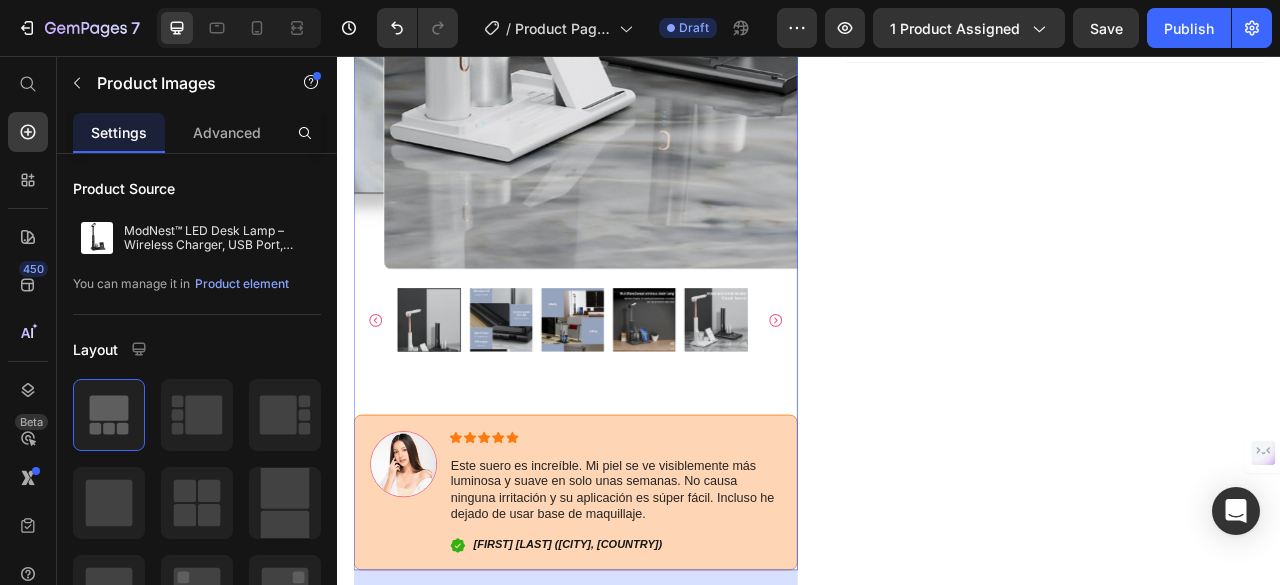 click 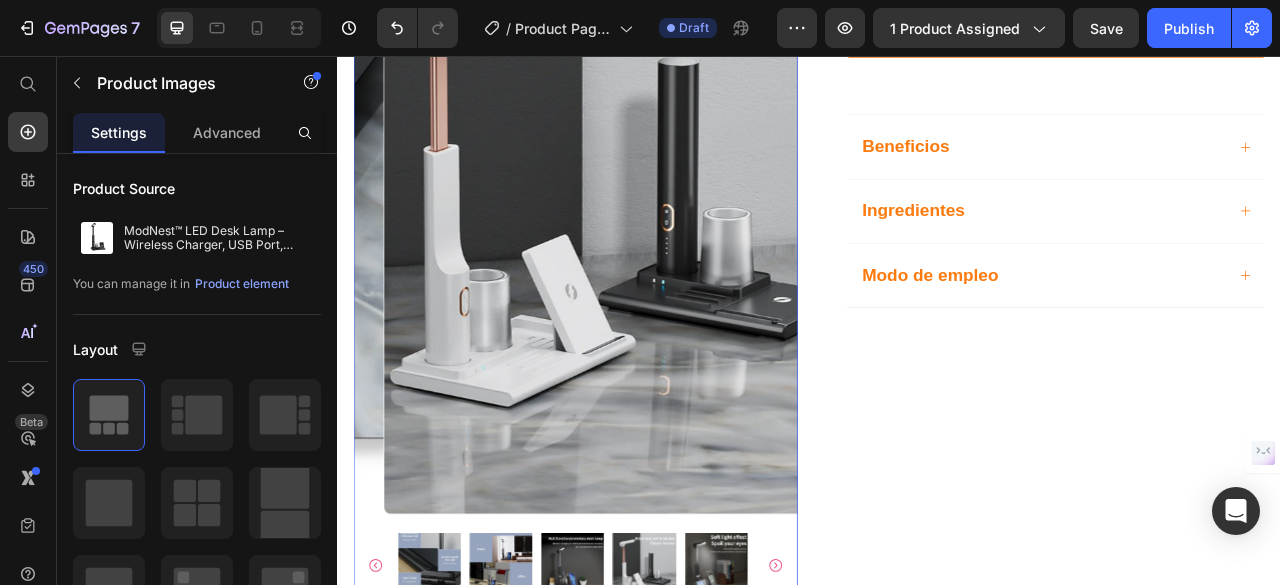 scroll, scrollTop: 76, scrollLeft: 0, axis: vertical 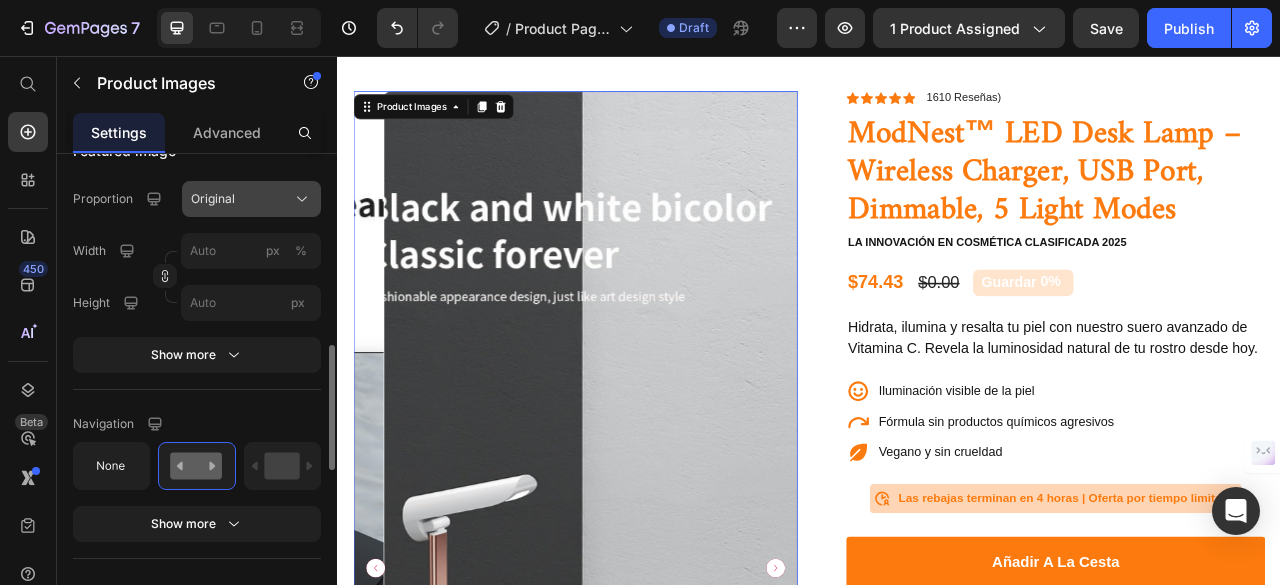 click on "Original" 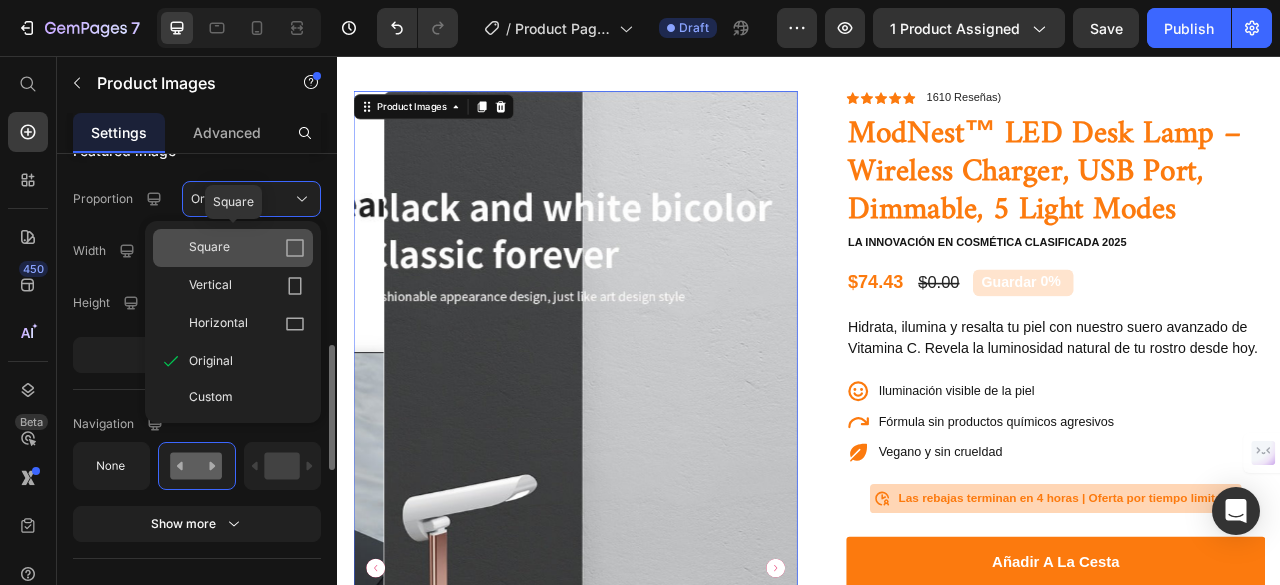 click 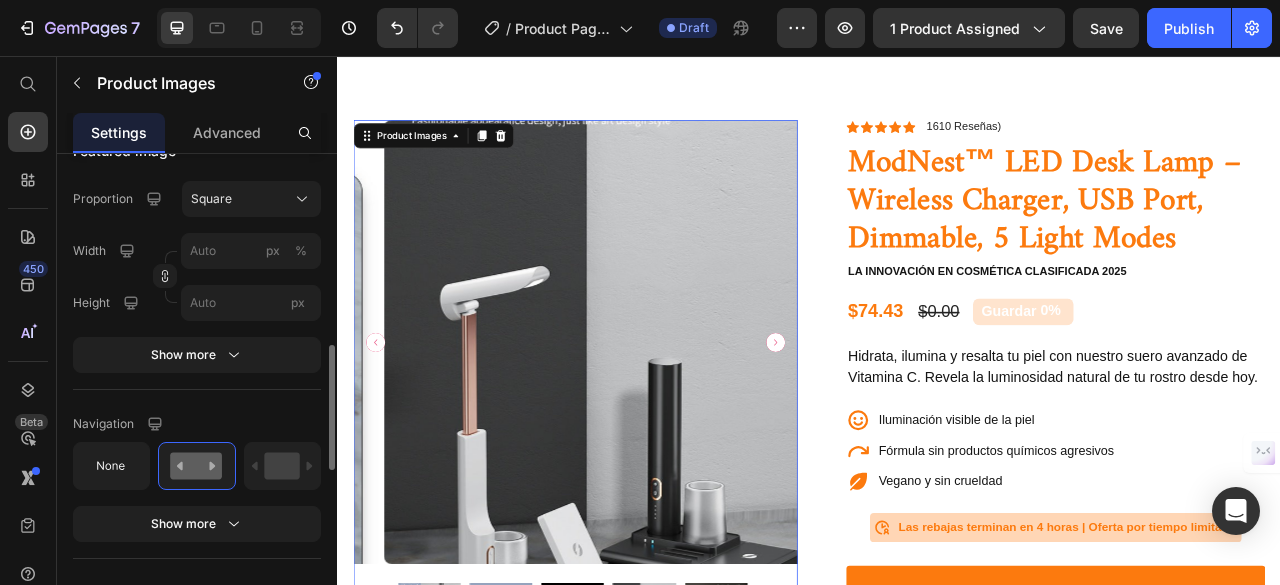 scroll, scrollTop: 0, scrollLeft: 0, axis: both 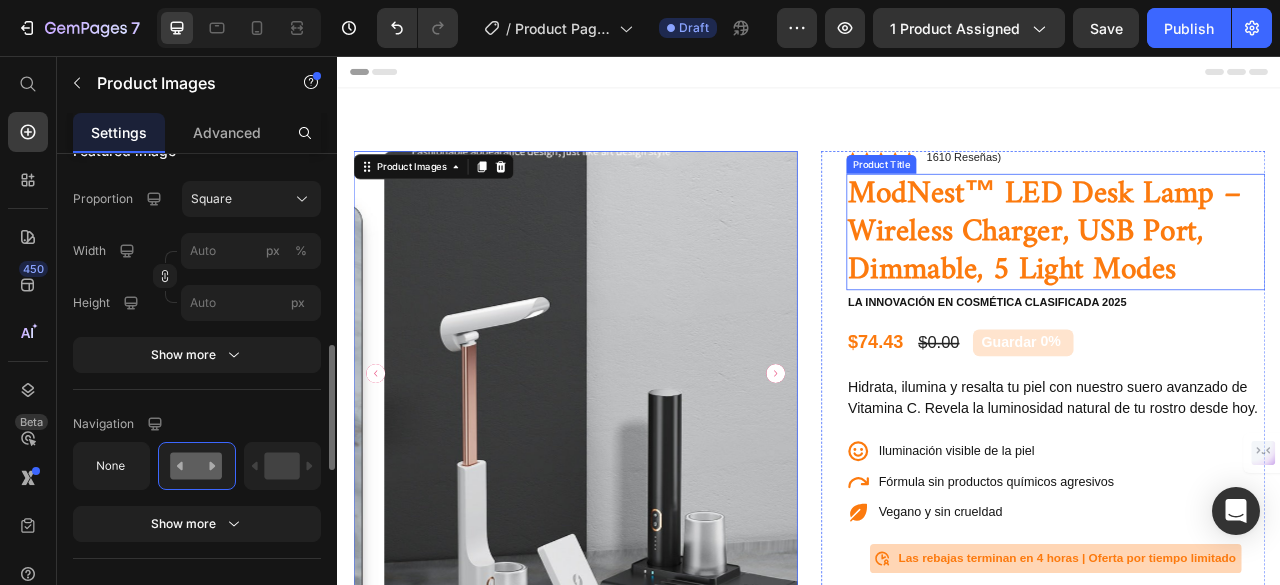 click on "ModNest™ LED Desk Lamp – Wireless Charger, USB Port, Dimmable, 5 Light Modes" at bounding box center (1250, 280) 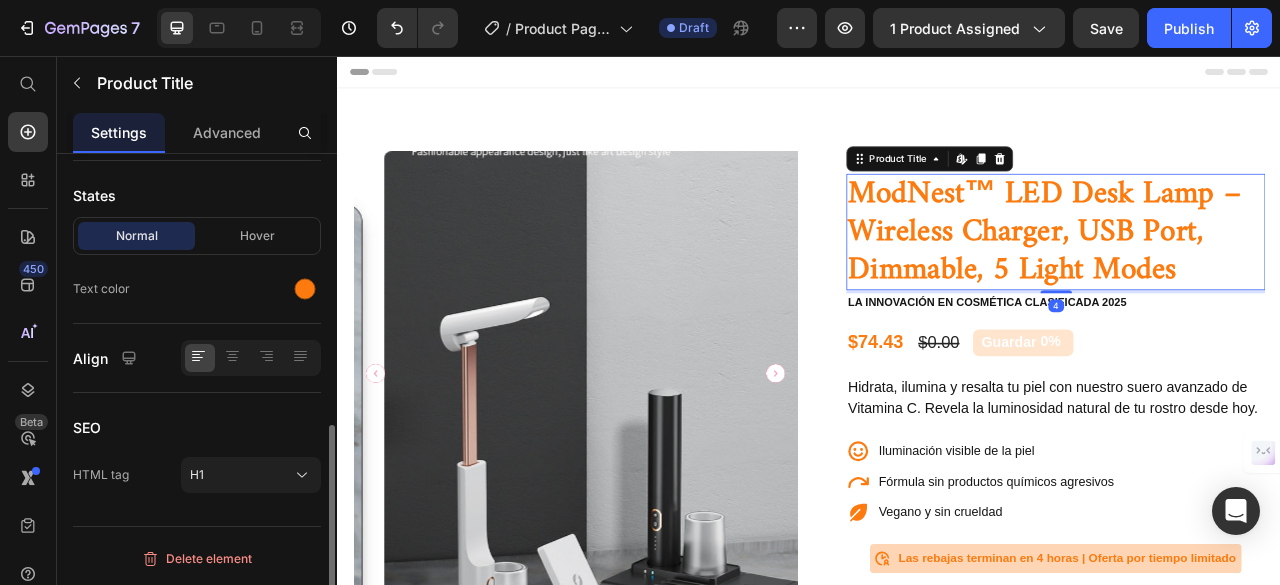 scroll, scrollTop: 0, scrollLeft: 0, axis: both 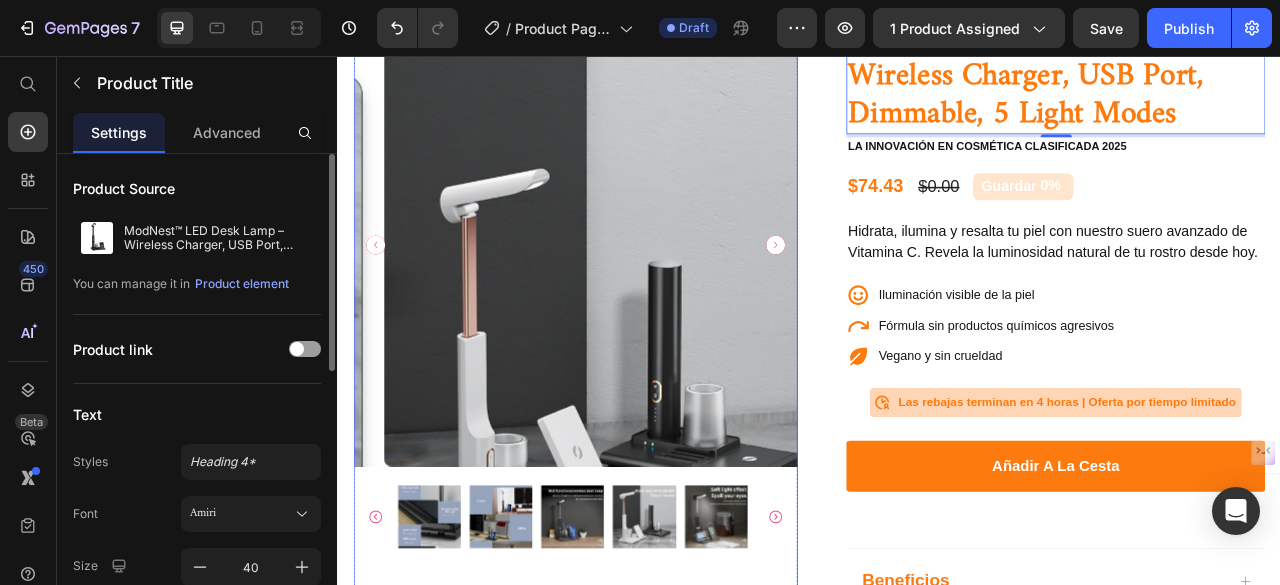 click 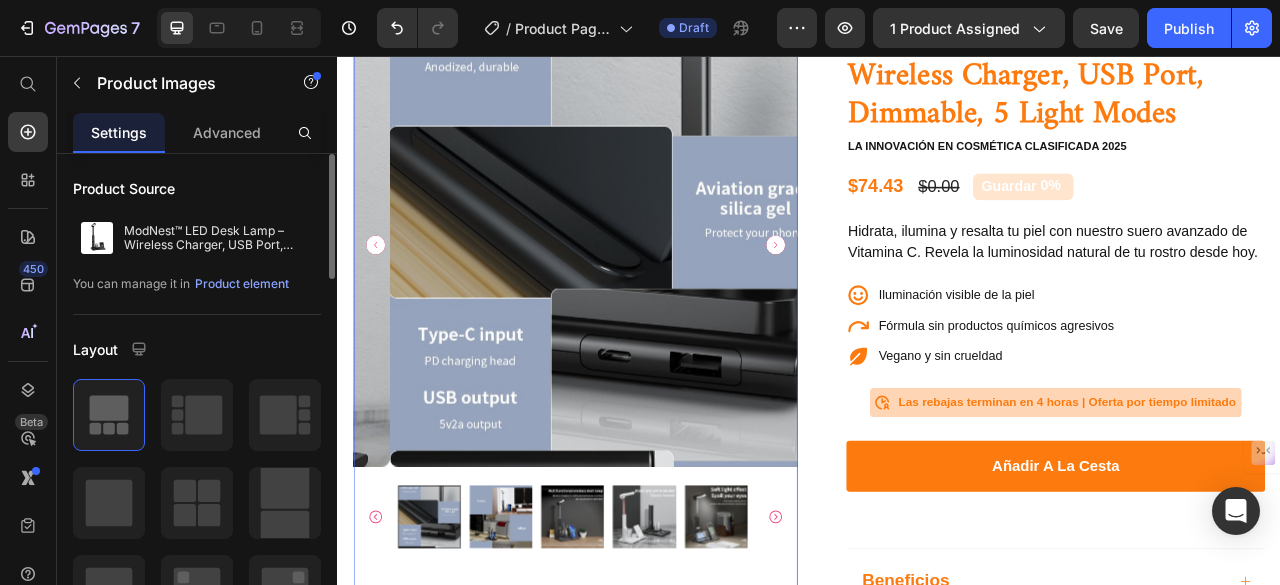 click 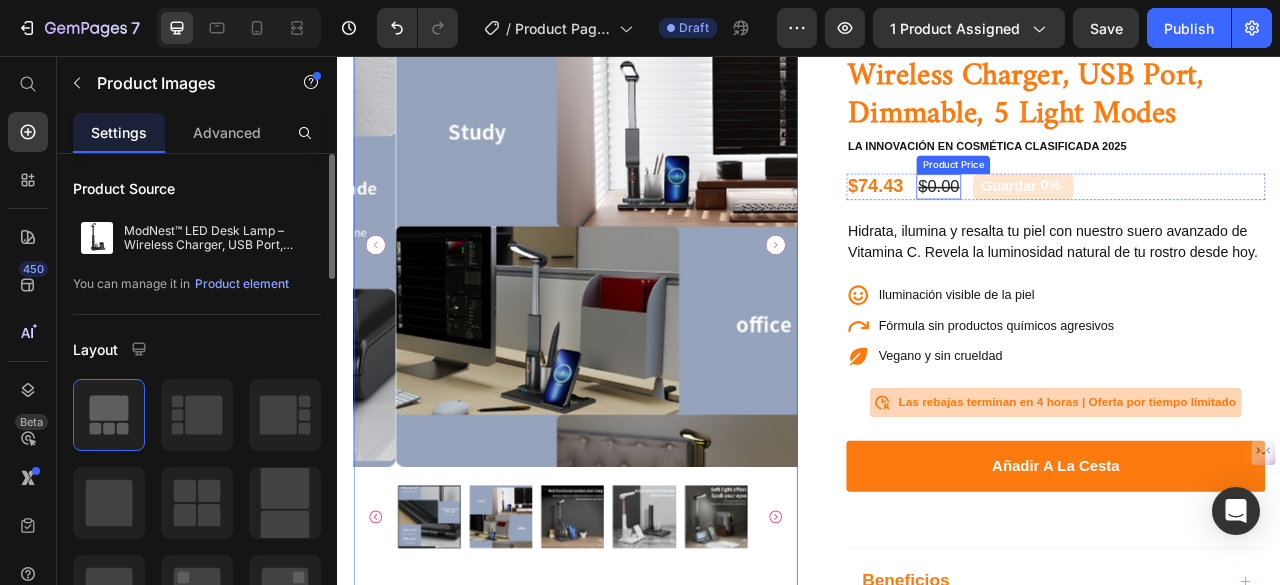 scroll, scrollTop: 0, scrollLeft: 0, axis: both 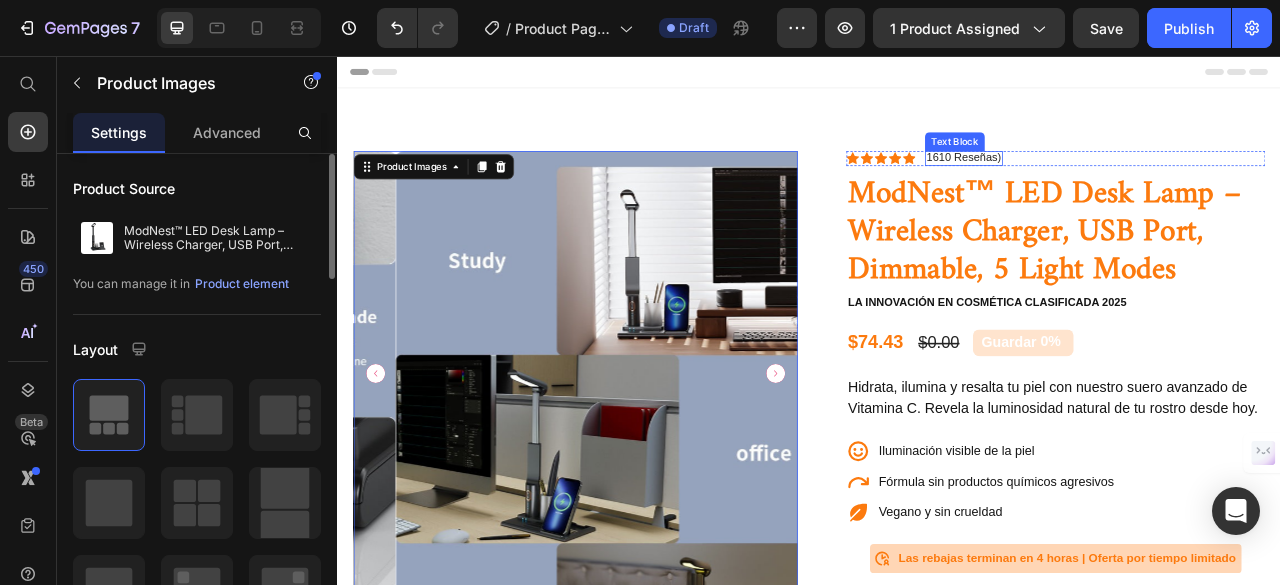 click on "1610 Reseñas)" at bounding box center [1133, 185] 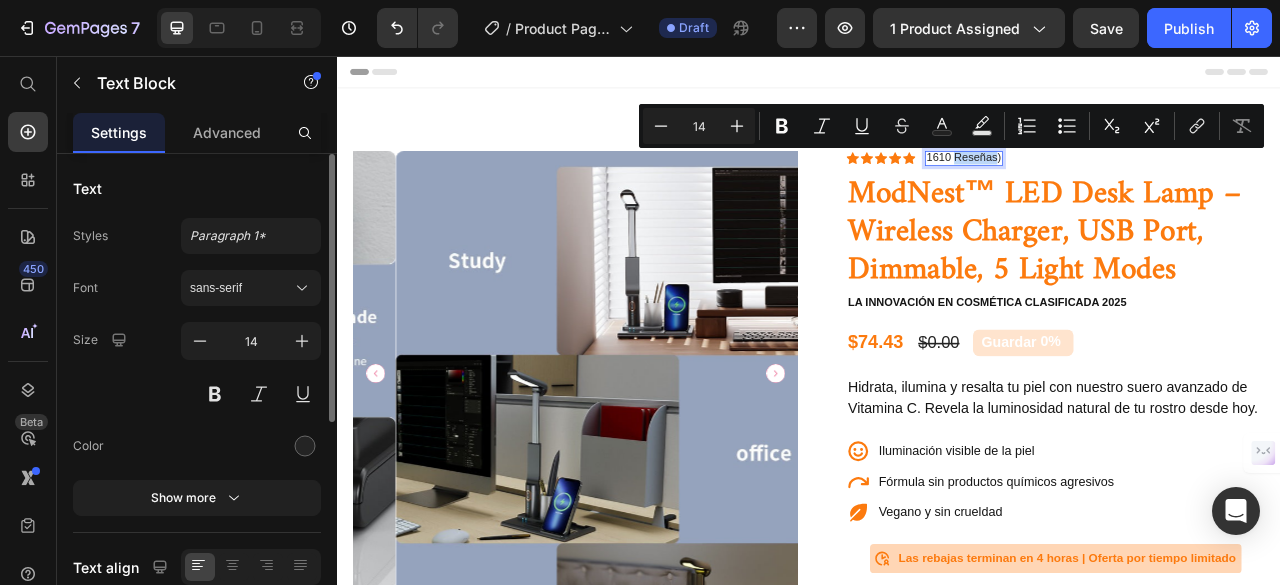 click on "1610 Reseñas)" at bounding box center [1133, 185] 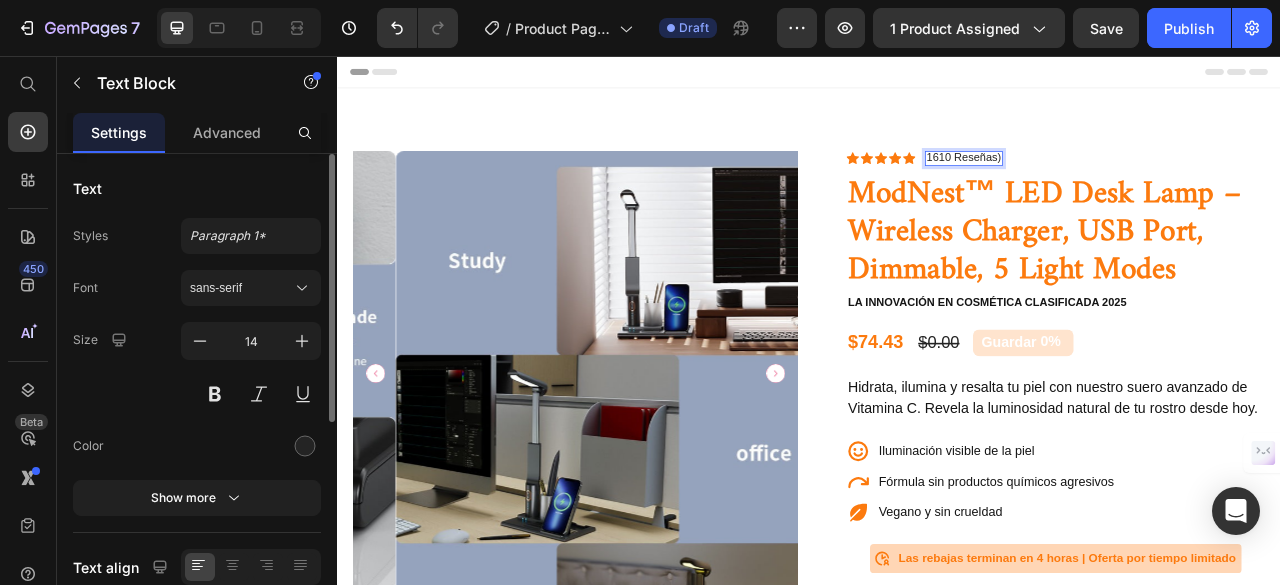 click on "1610 Reseñas)" at bounding box center [1133, 185] 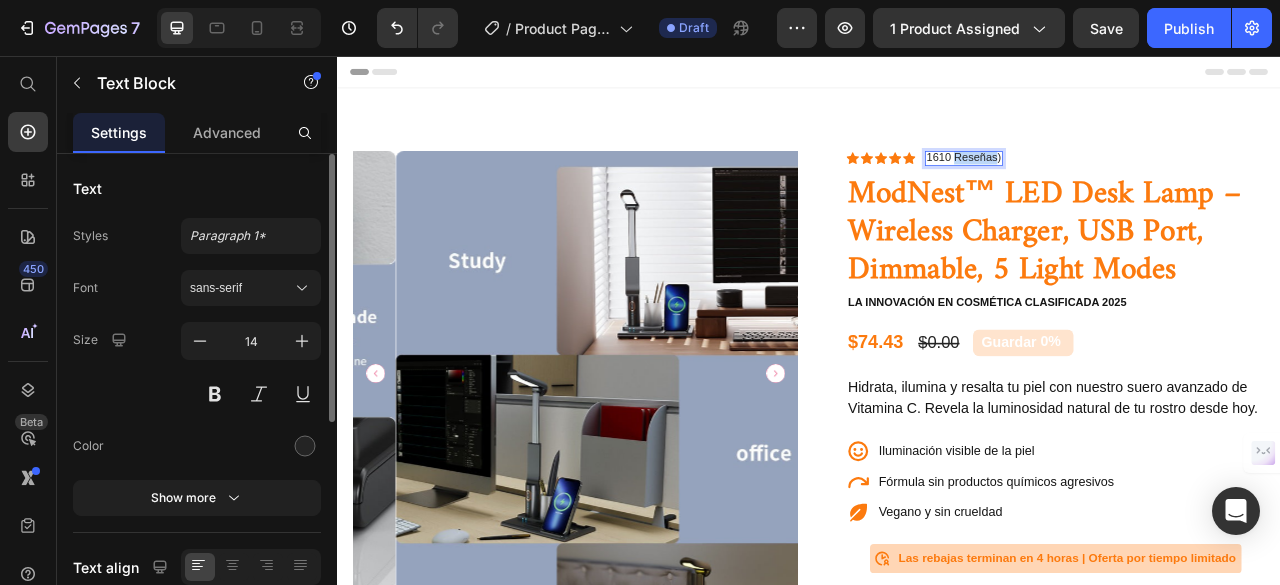 click on "1610 Reseñas)" at bounding box center [1133, 185] 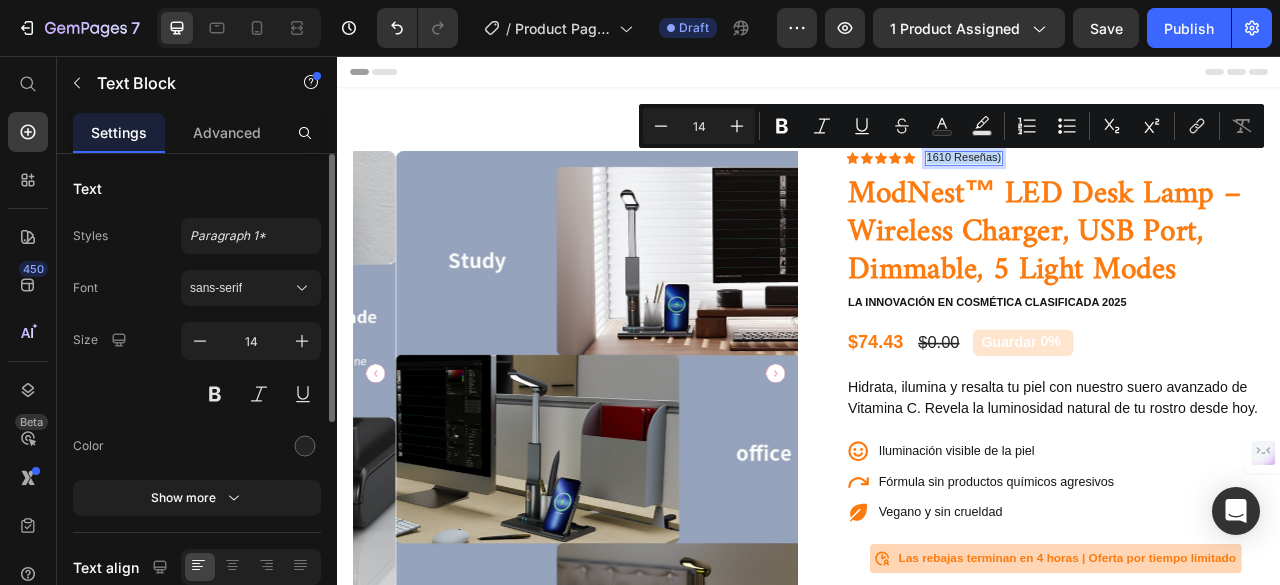 copy on "1610 Reseñas)" 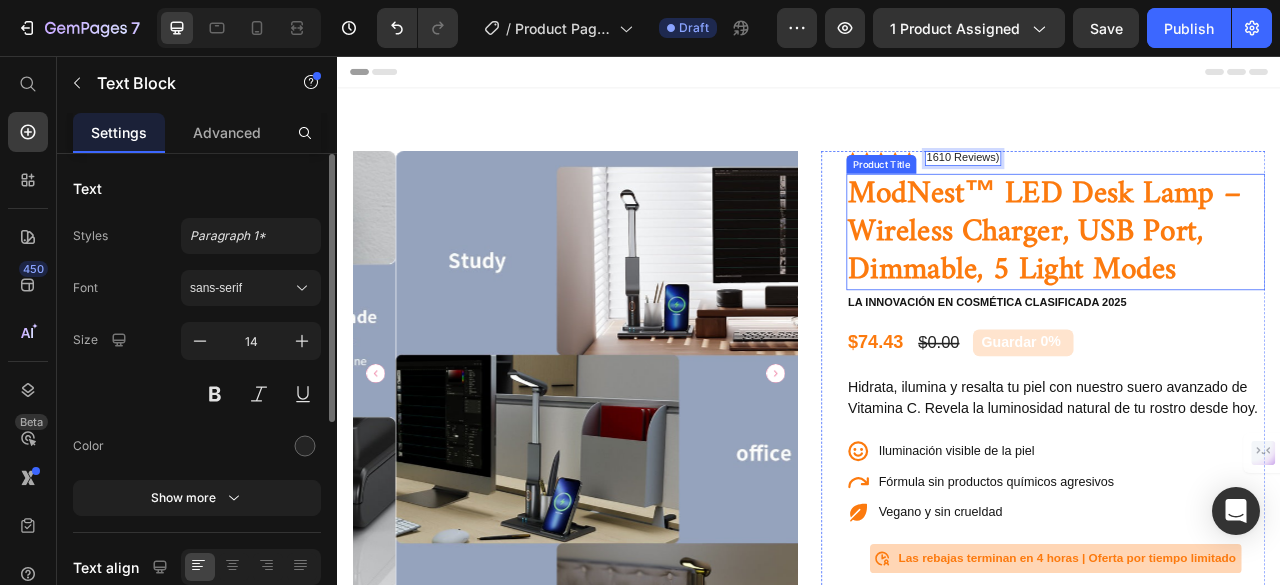 click on "ModNest™ LED Desk Lamp – Wireless Charger, USB Port, Dimmable, 5 Light Modes" at bounding box center [1250, 280] 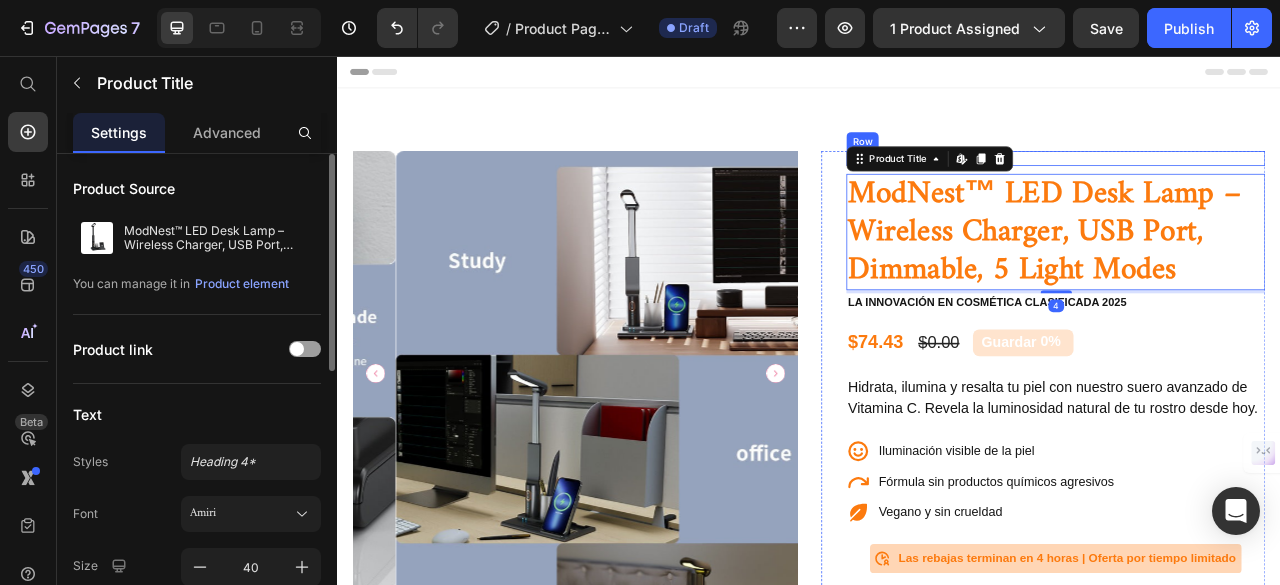 click on "Icon Icon Icon Icon Icon Icon List 1610 Reviews) Text Block Row" at bounding box center [1250, 186] 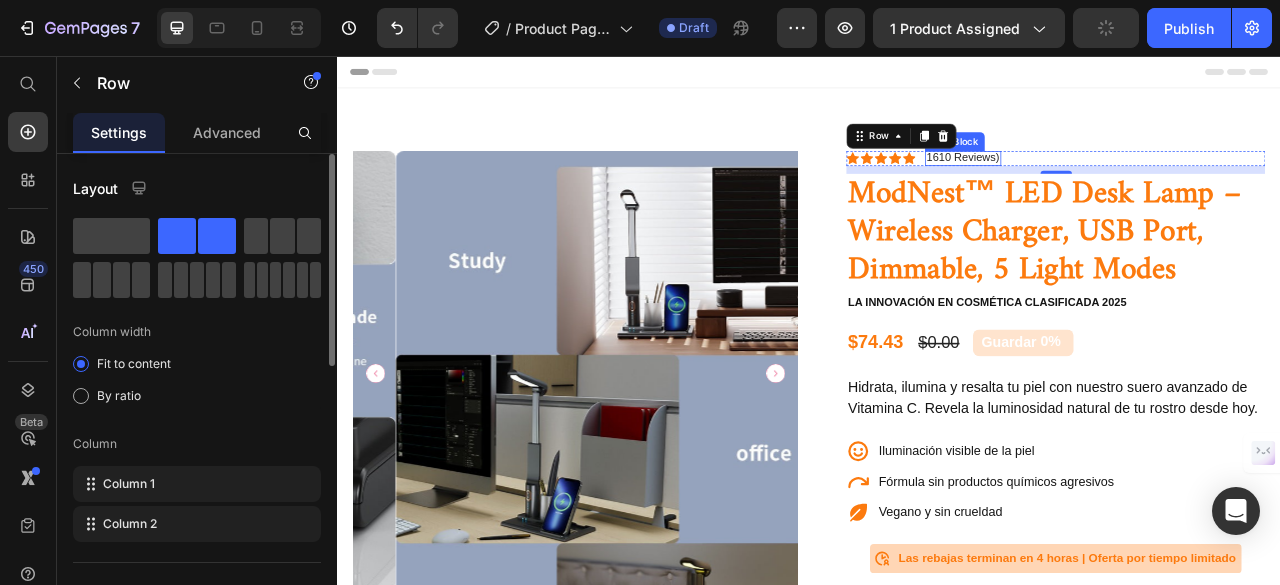 click on "1610 Reviews)" at bounding box center (1132, 185) 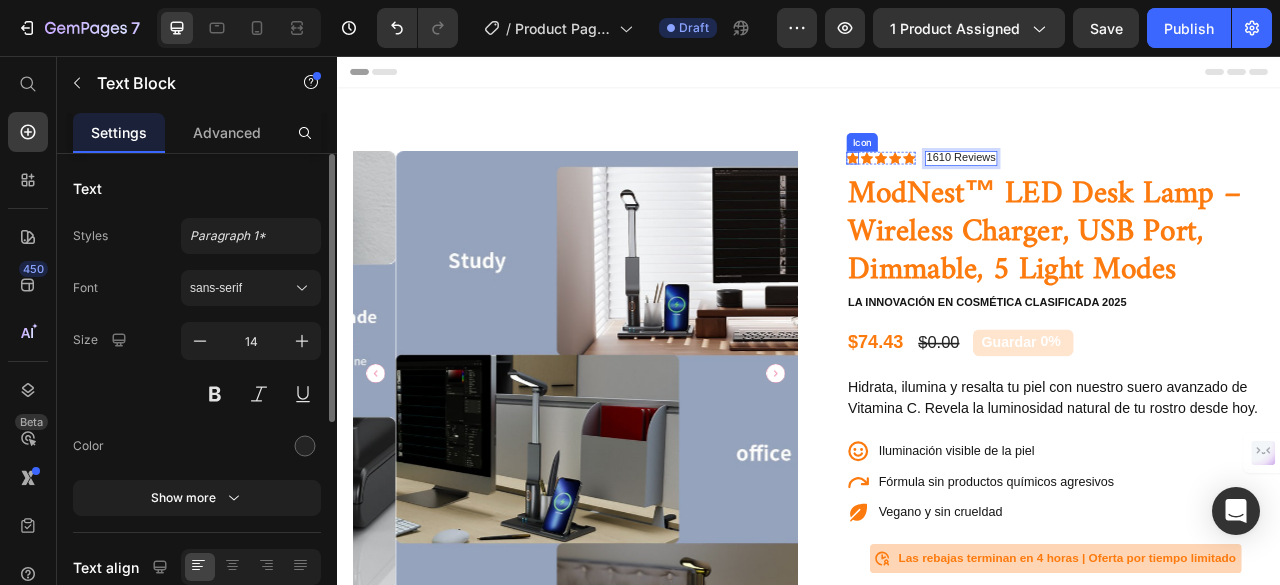 click 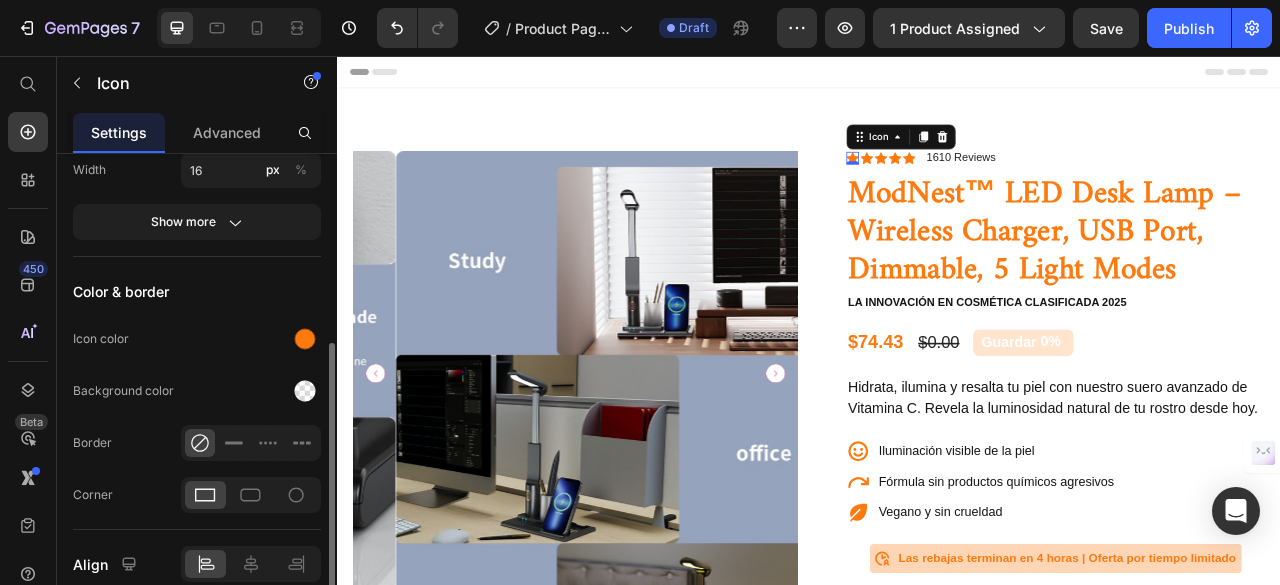 scroll, scrollTop: 348, scrollLeft: 0, axis: vertical 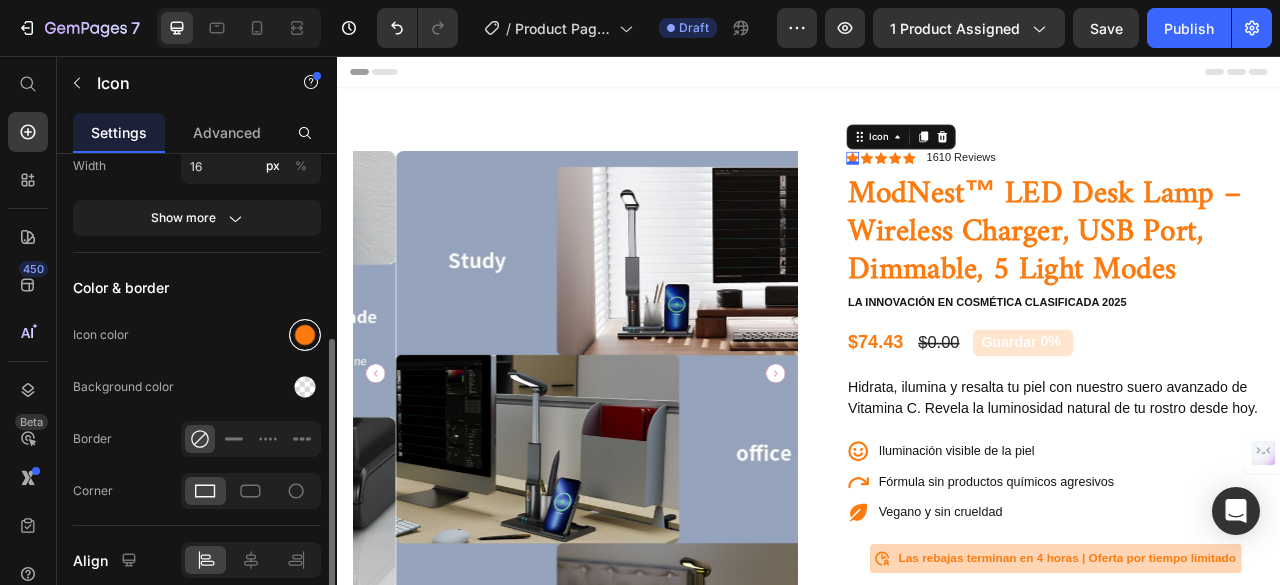 click at bounding box center [305, 335] 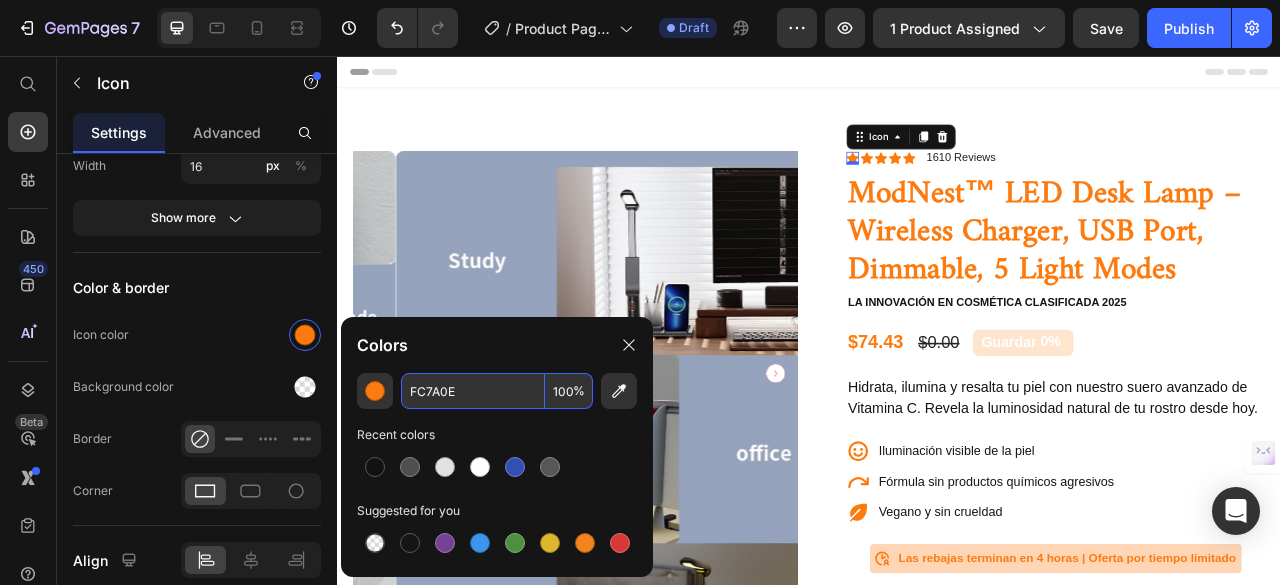 click on "FC7A0E" at bounding box center (473, 391) 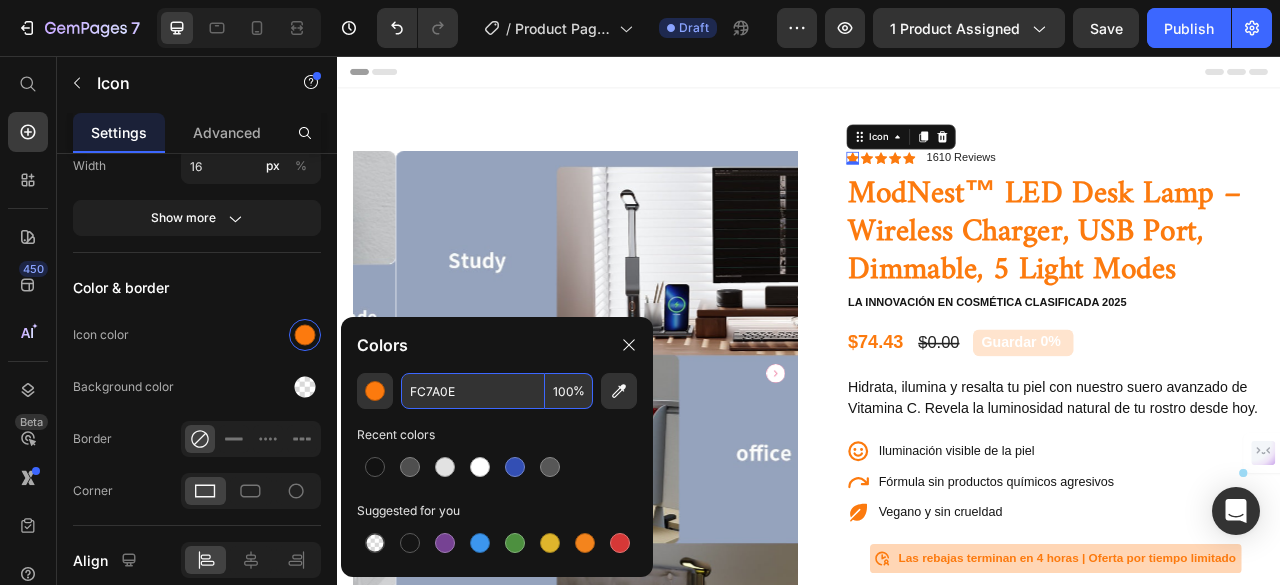click on "FC7A0E" at bounding box center [473, 391] 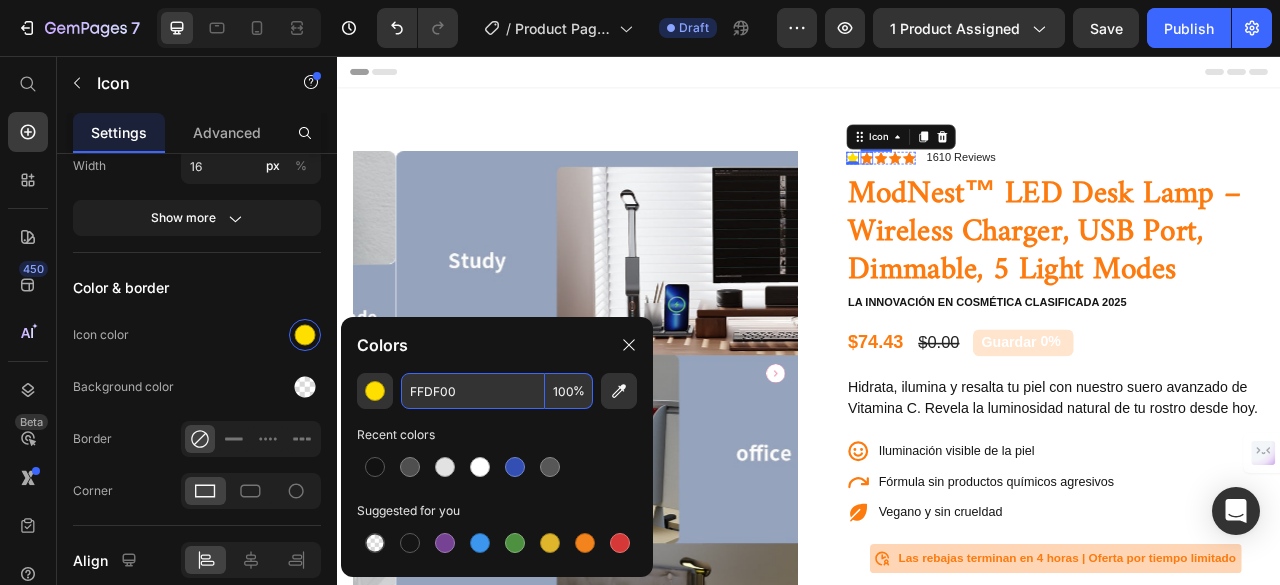 click 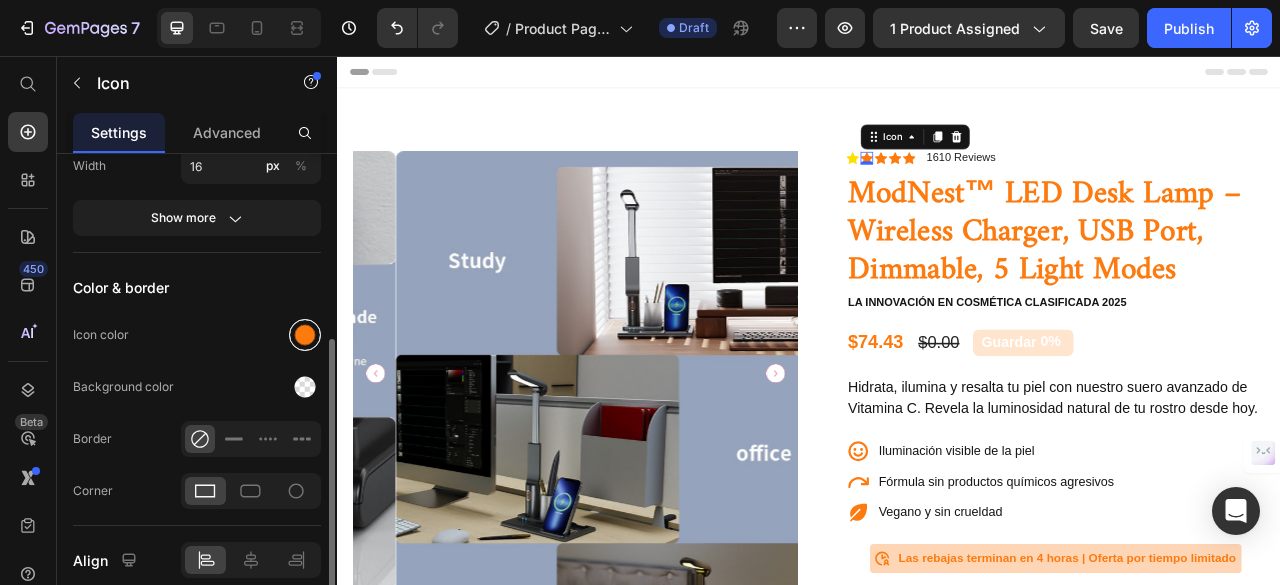 click at bounding box center (305, 335) 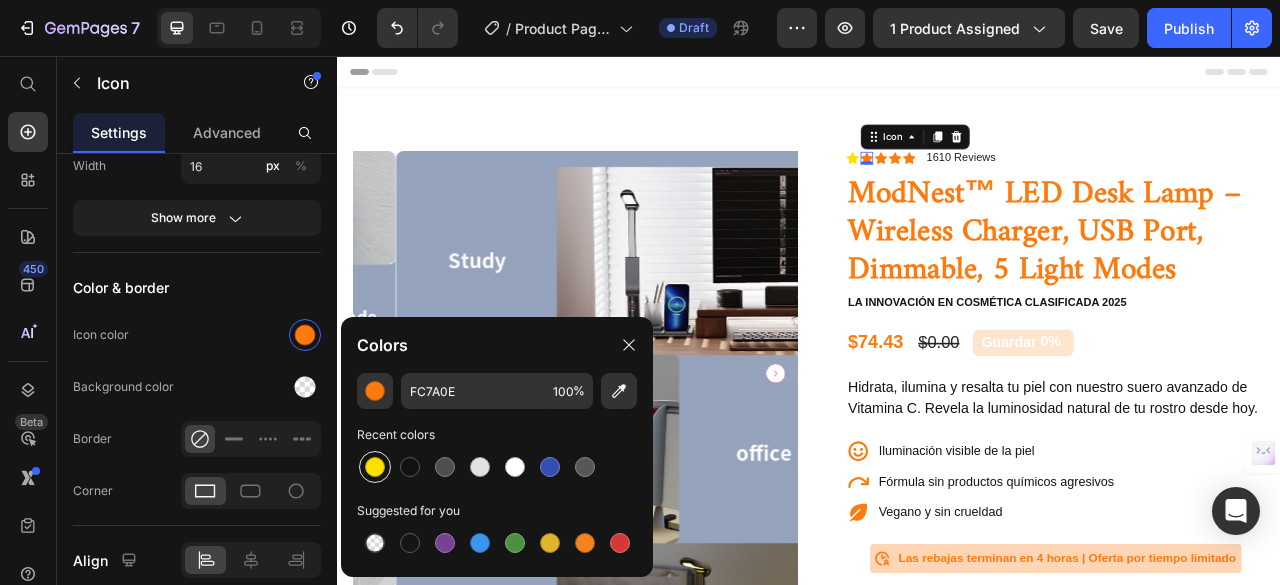 click at bounding box center [375, 467] 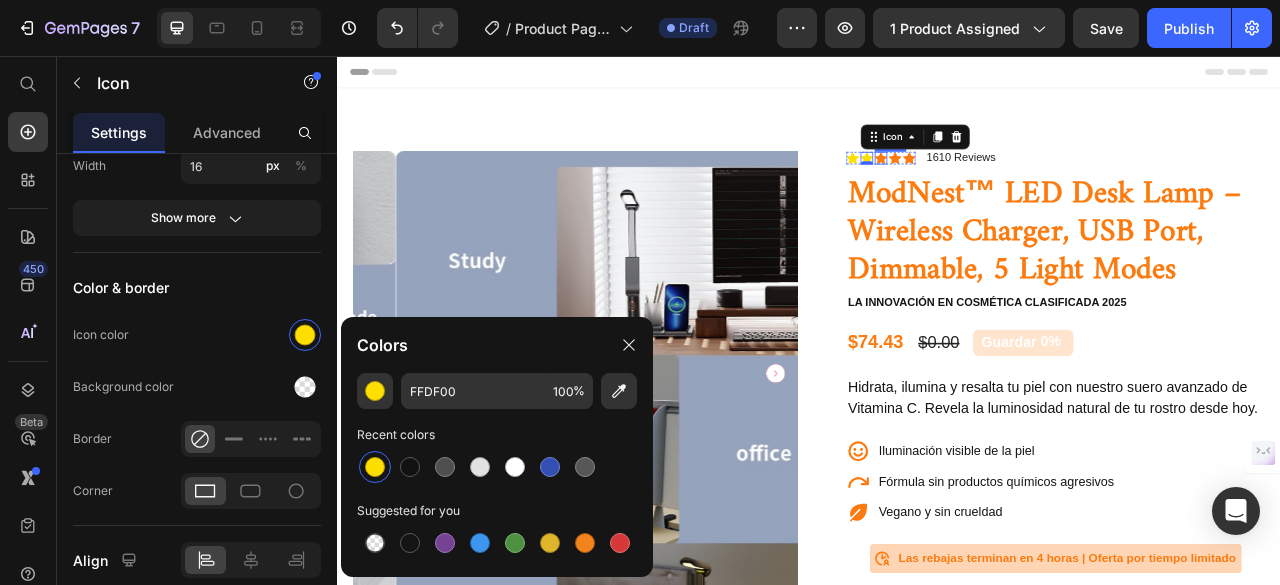 drag, startPoint x: 1023, startPoint y: 184, endPoint x: 1030, endPoint y: 170, distance: 15.652476 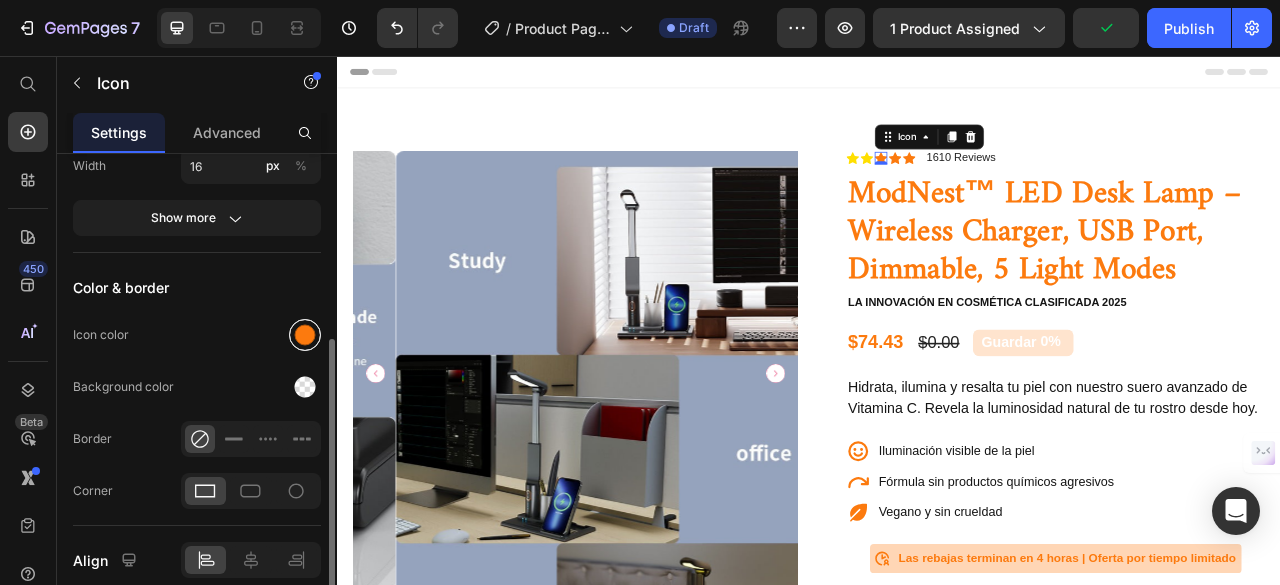 click at bounding box center (305, 335) 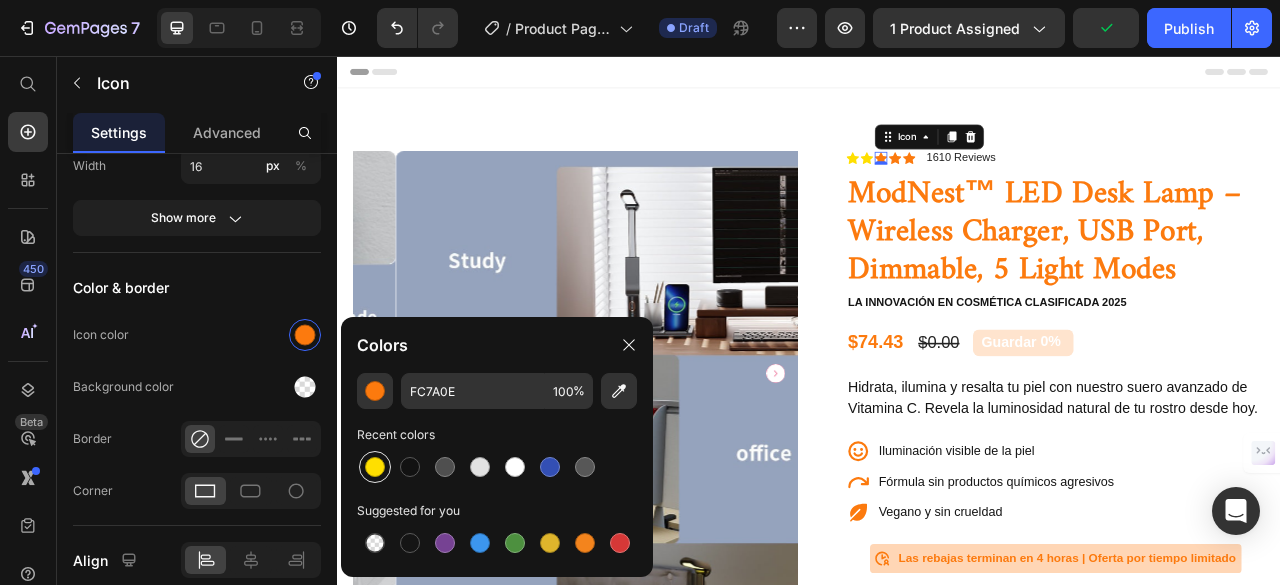click at bounding box center (375, 467) 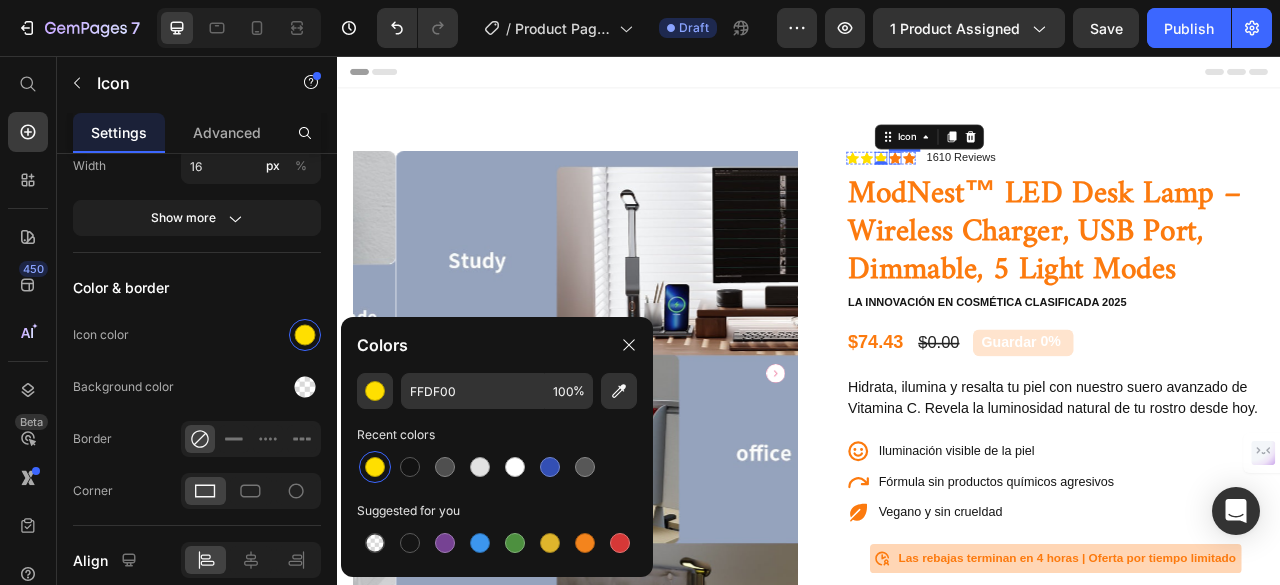 click 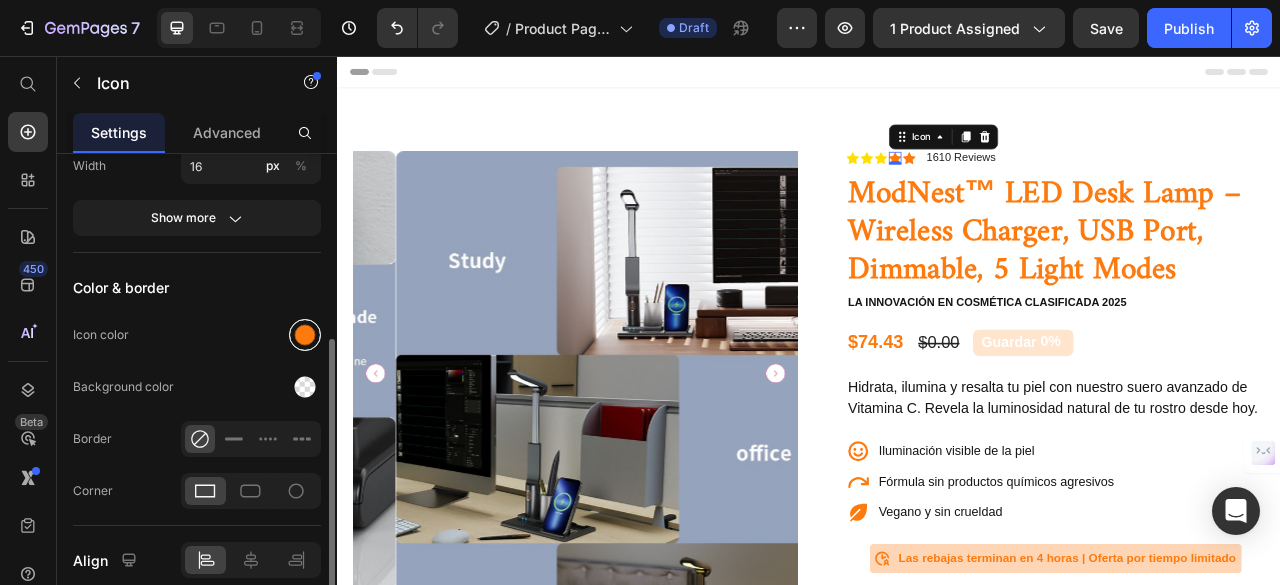 click at bounding box center (305, 335) 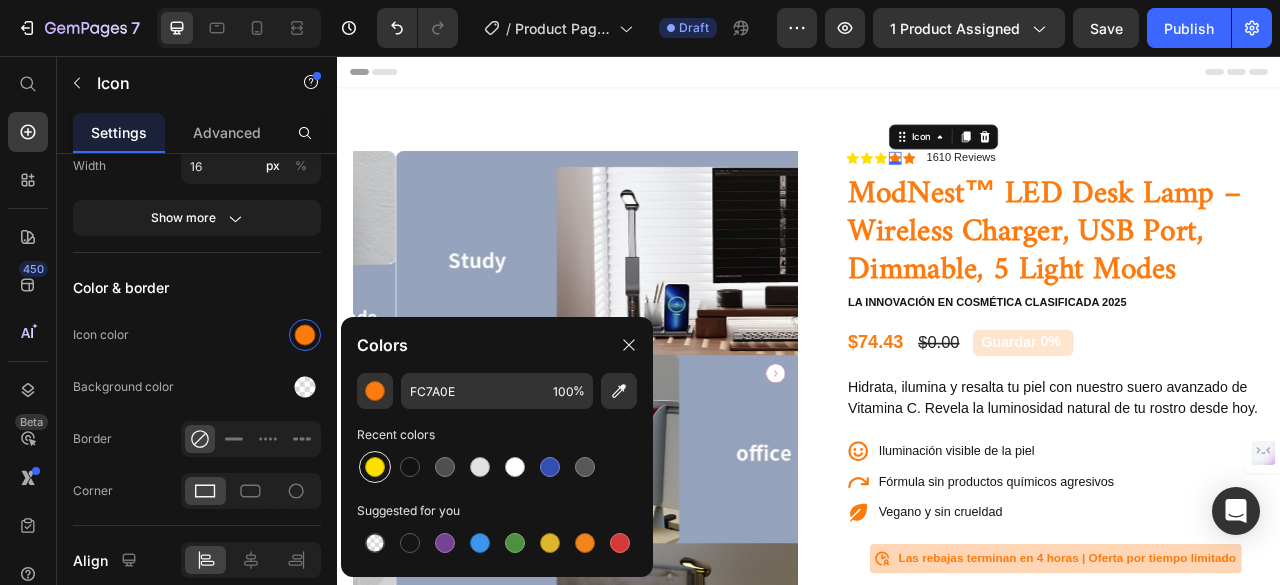 click at bounding box center [375, 467] 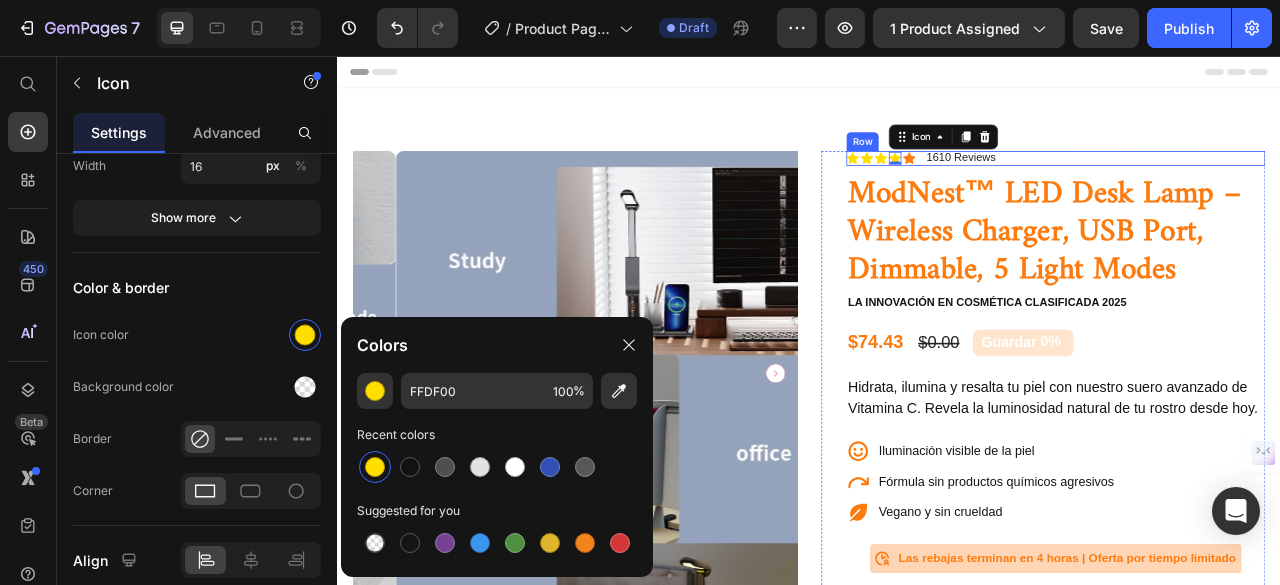 click on "Icon Icon Icon Icon   0 Icon Icon List 1610 Reviews Text Block Row" at bounding box center [1250, 186] 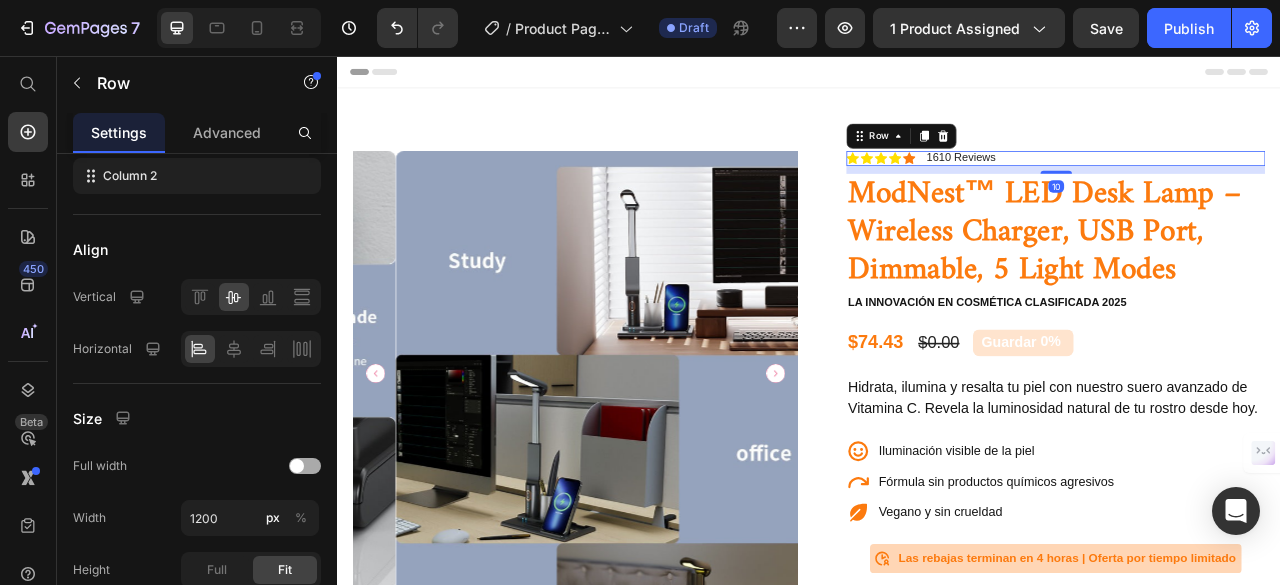 scroll, scrollTop: 0, scrollLeft: 0, axis: both 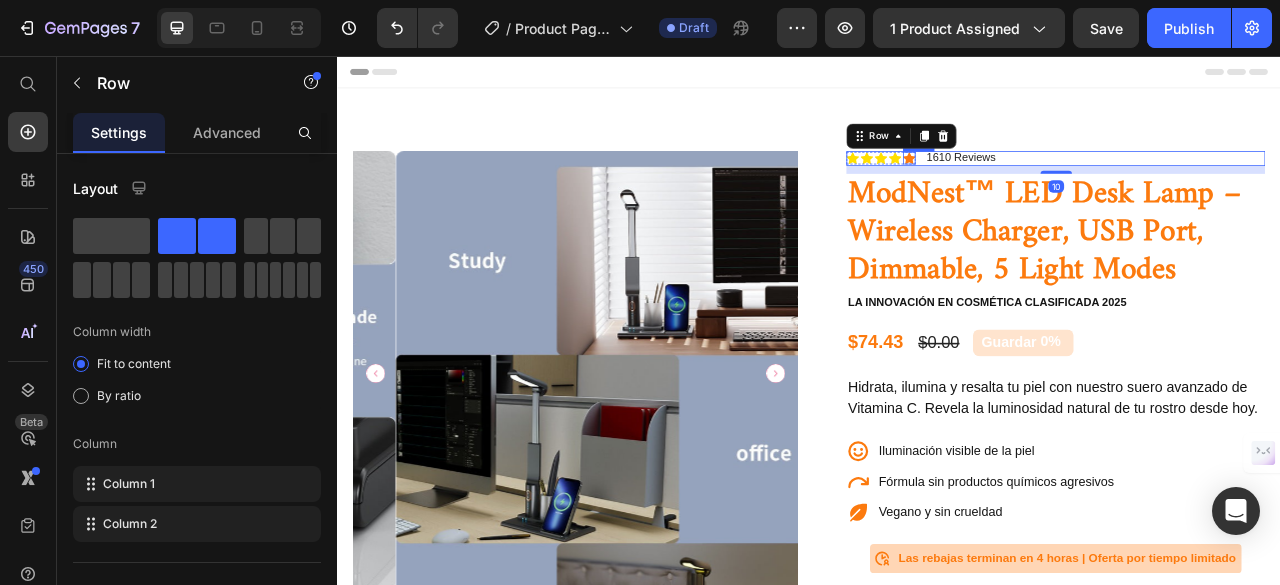 click 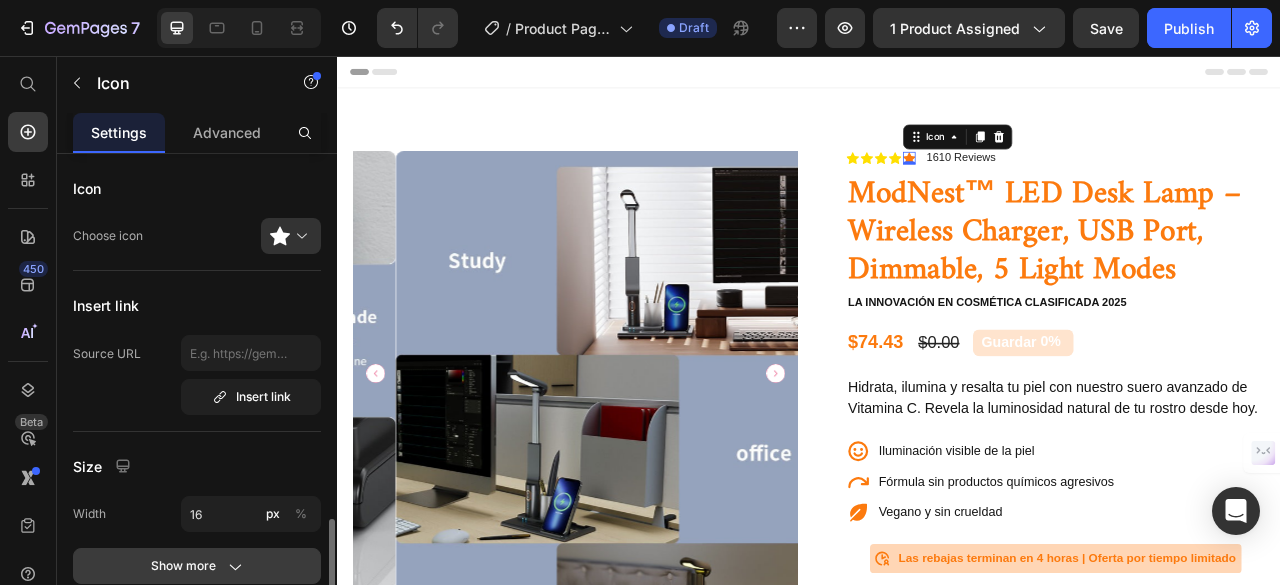 scroll, scrollTop: 300, scrollLeft: 0, axis: vertical 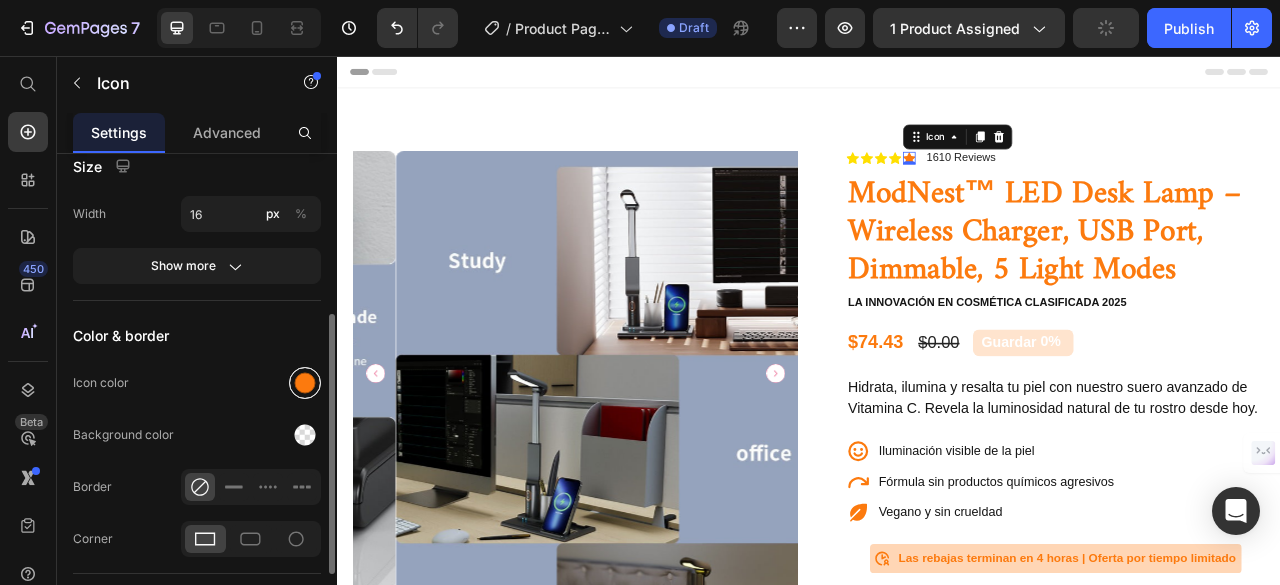 click at bounding box center [305, 383] 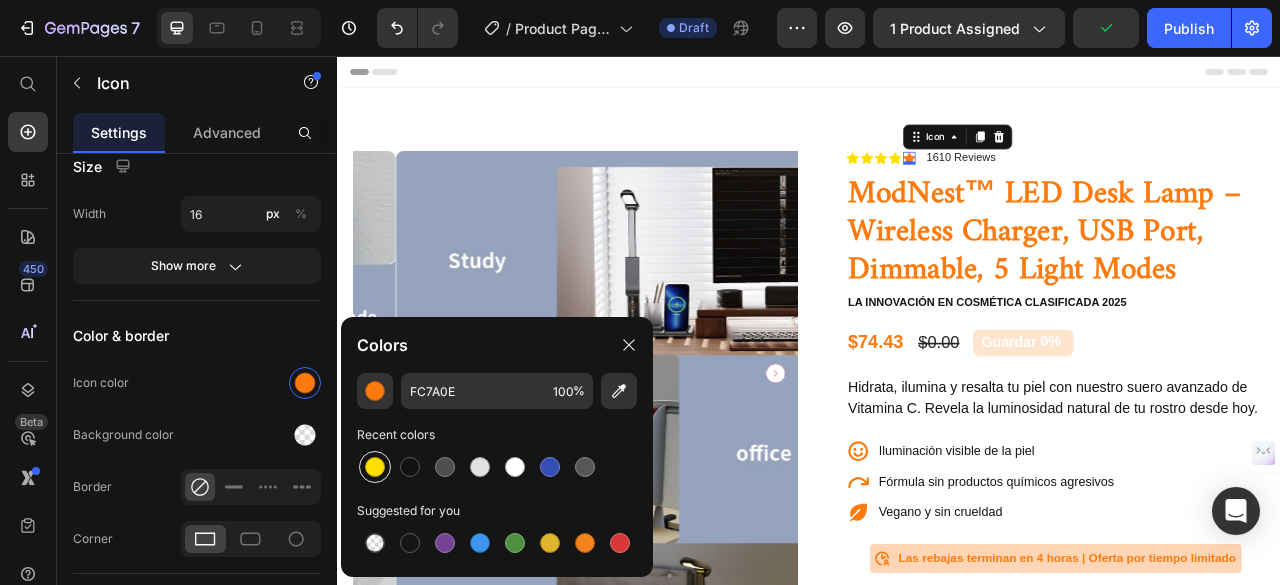 click at bounding box center [375, 467] 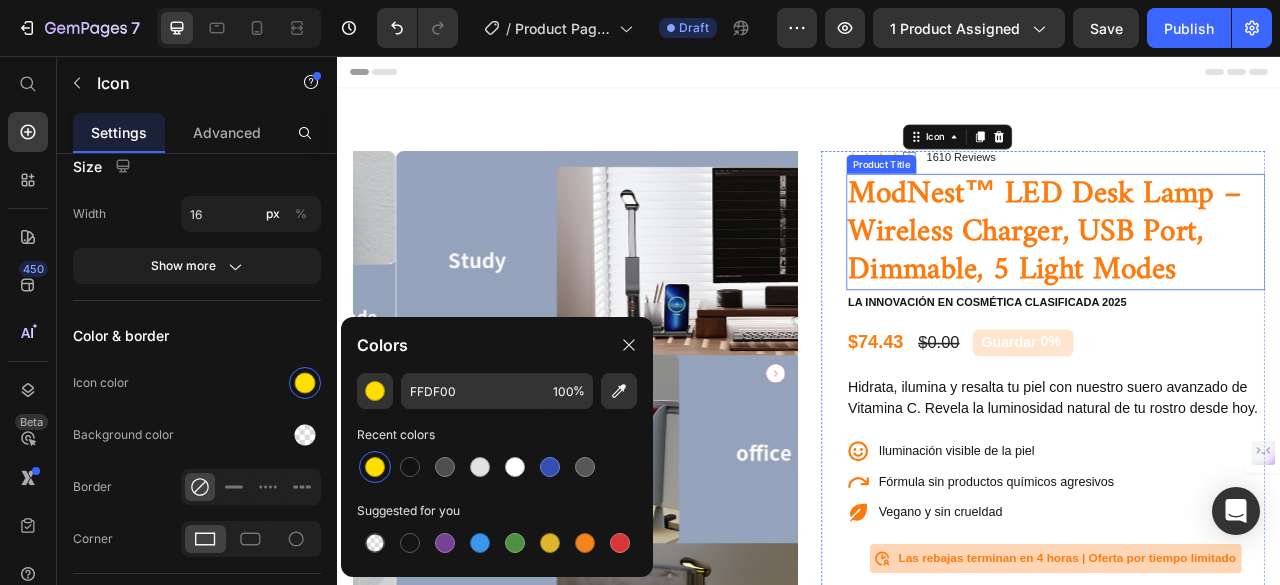 click on "ModNest™ LED Desk Lamp – Wireless Charger, USB Port, Dimmable, 5 Light Modes" at bounding box center [1250, 280] 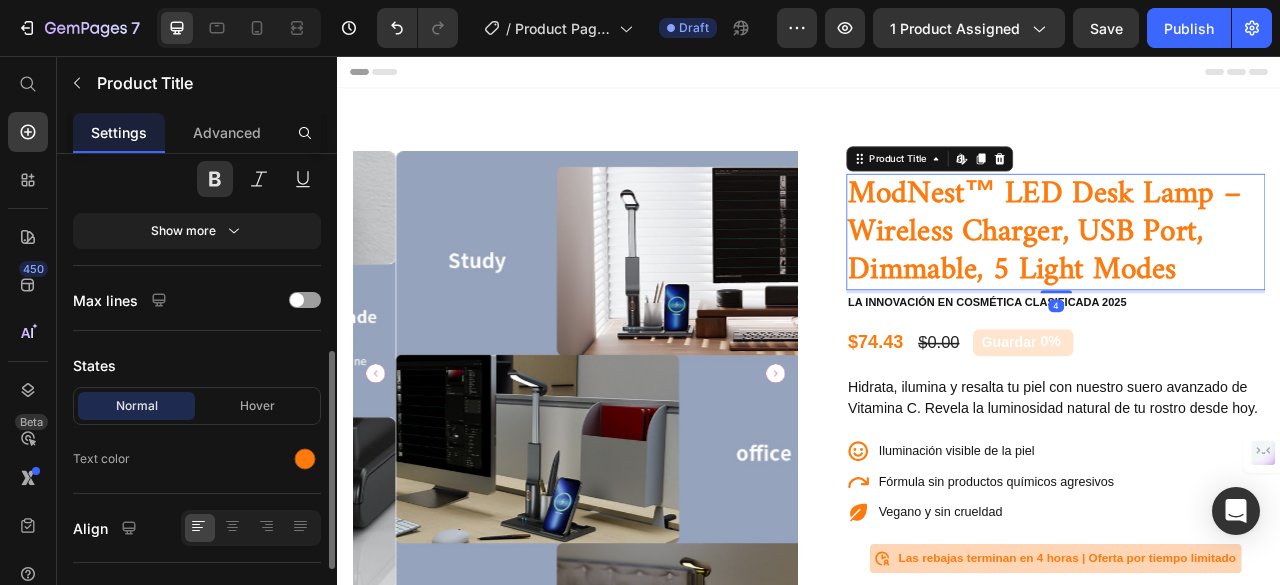scroll, scrollTop: 444, scrollLeft: 0, axis: vertical 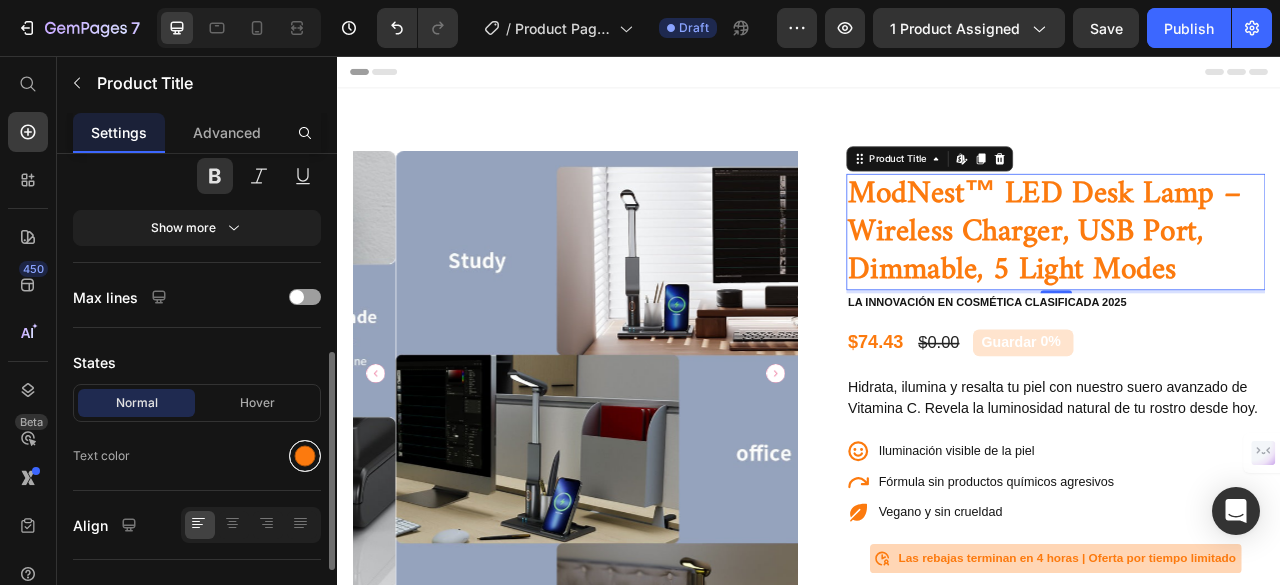 click at bounding box center (305, 456) 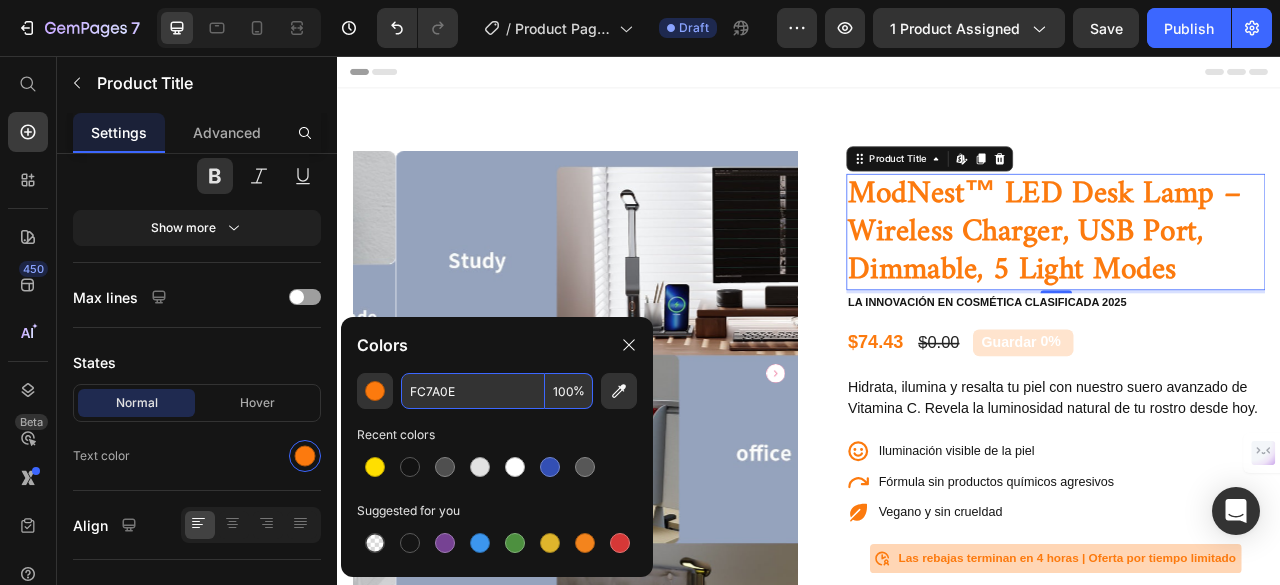 click on "FC7A0E" at bounding box center [473, 391] 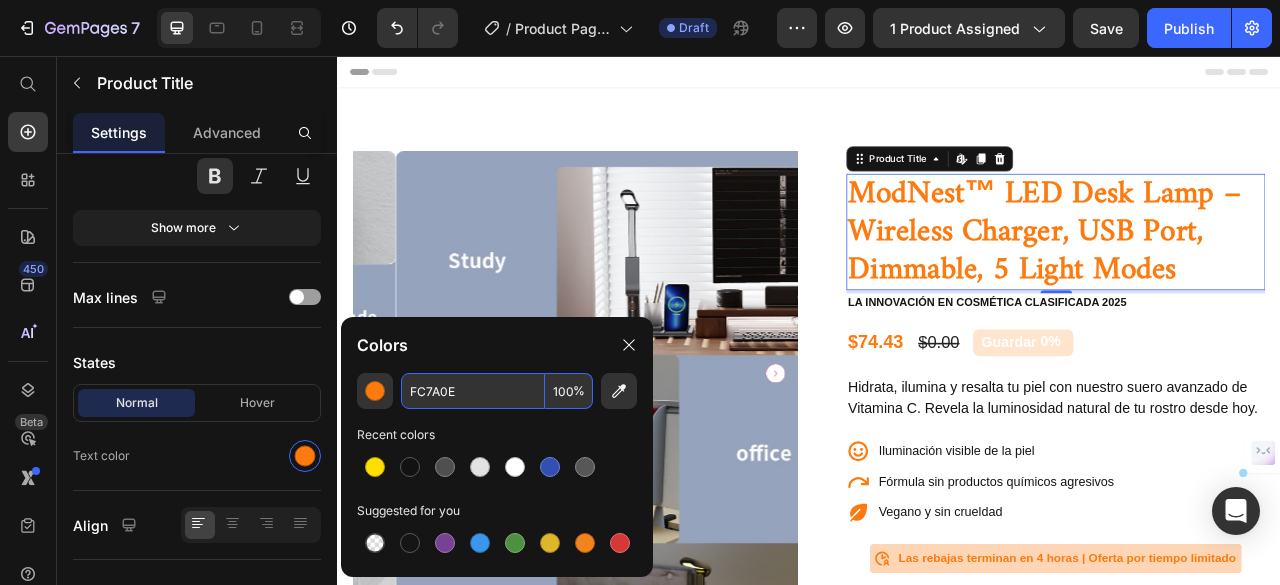 click on "FC7A0E" at bounding box center (473, 391) 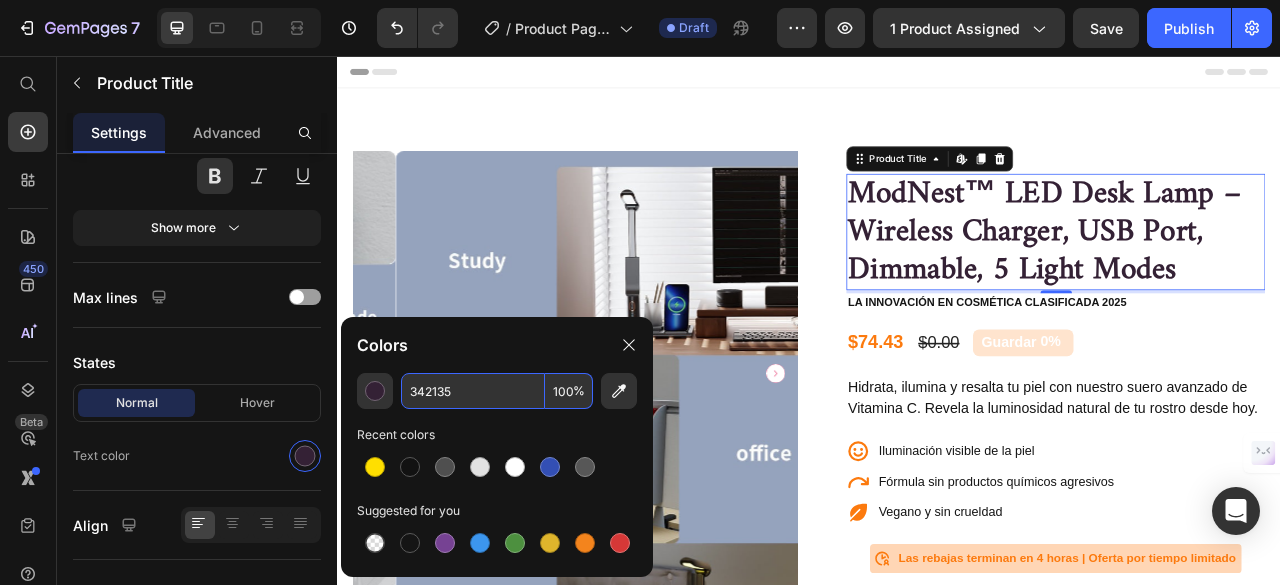 type on "342135" 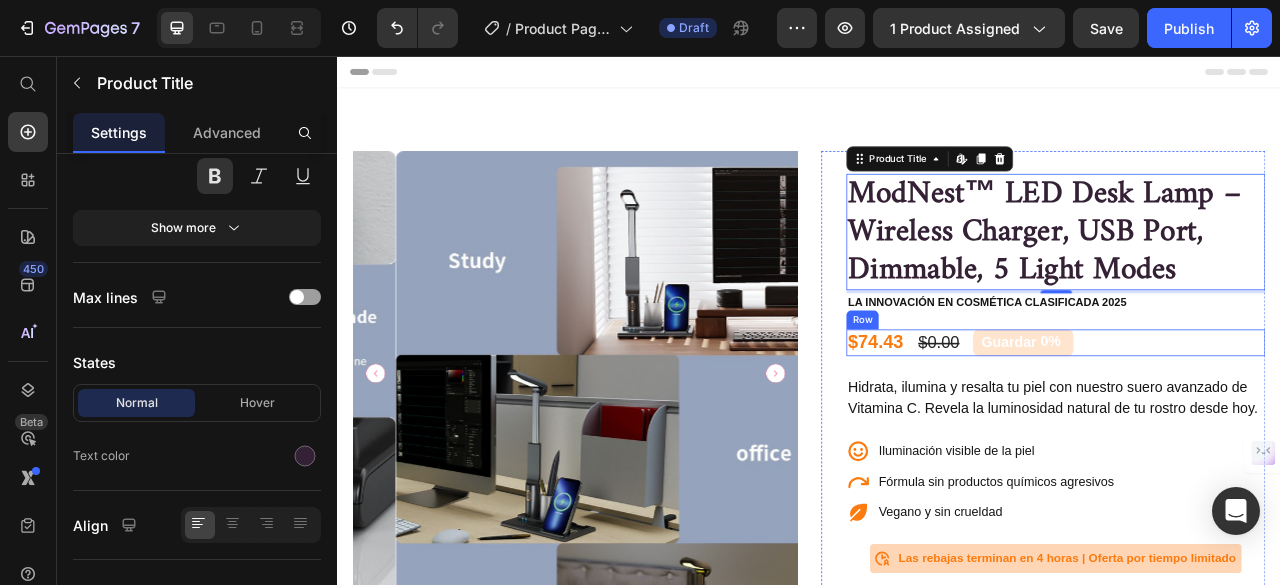 click on "$74.43 Product Price $0.00 Product Price Guardar 0% Discount Tag Row" at bounding box center [1250, 421] 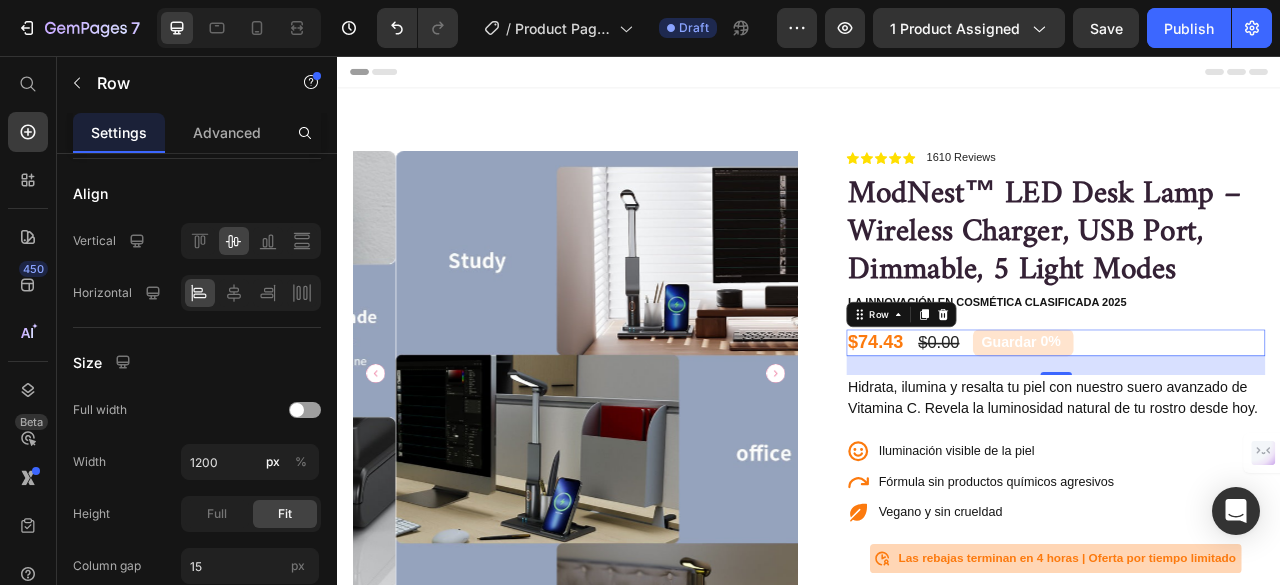 scroll, scrollTop: 0, scrollLeft: 0, axis: both 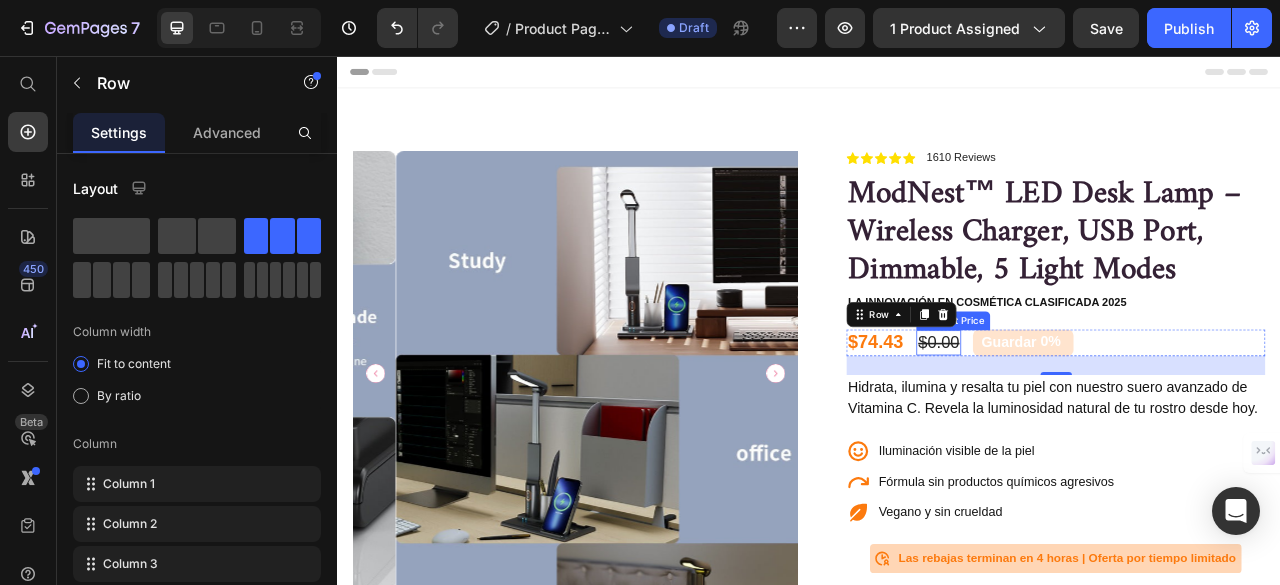 click on "$0.00" at bounding box center [1101, 420] 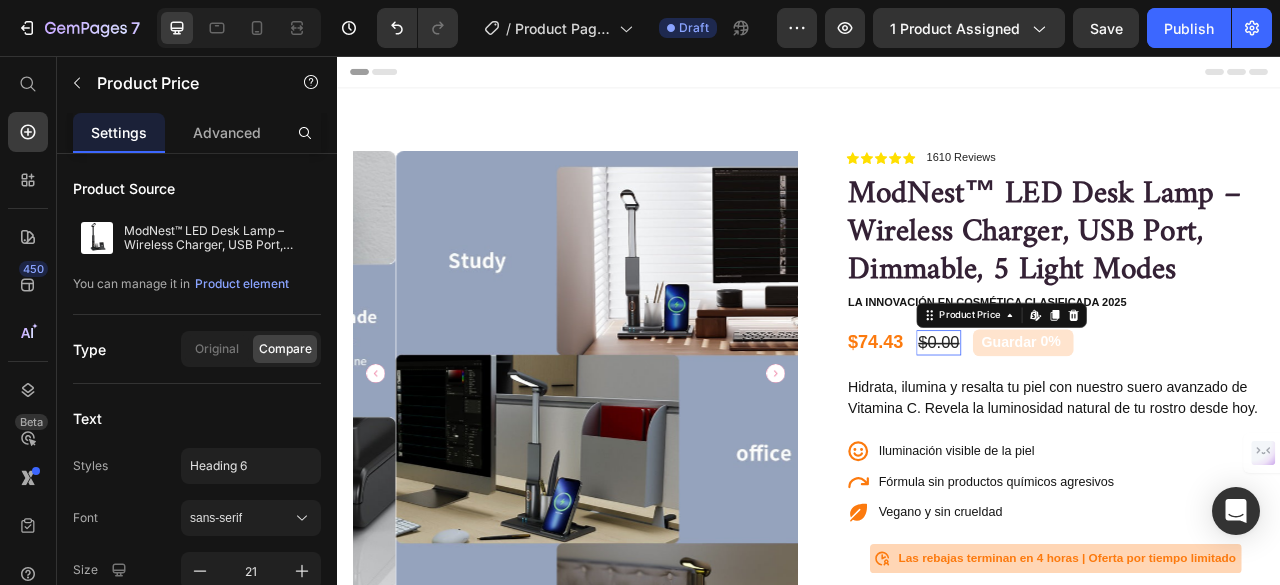 click on "$0.00" at bounding box center (1101, 420) 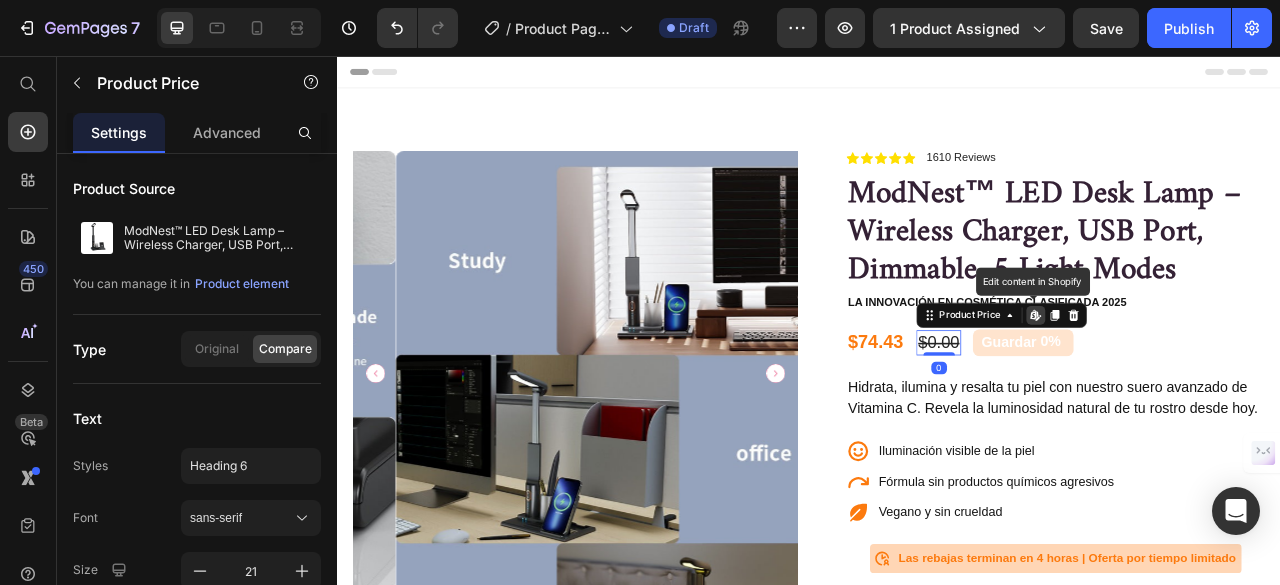 click on "$0.00" at bounding box center (1101, 420) 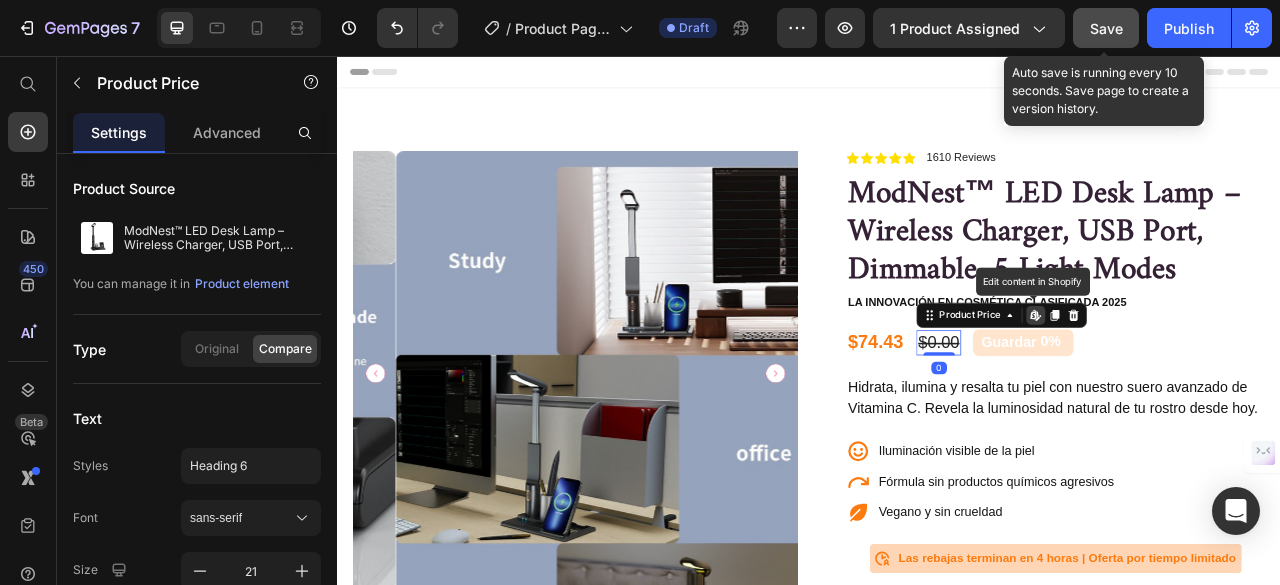 click on "Save" at bounding box center [1106, 28] 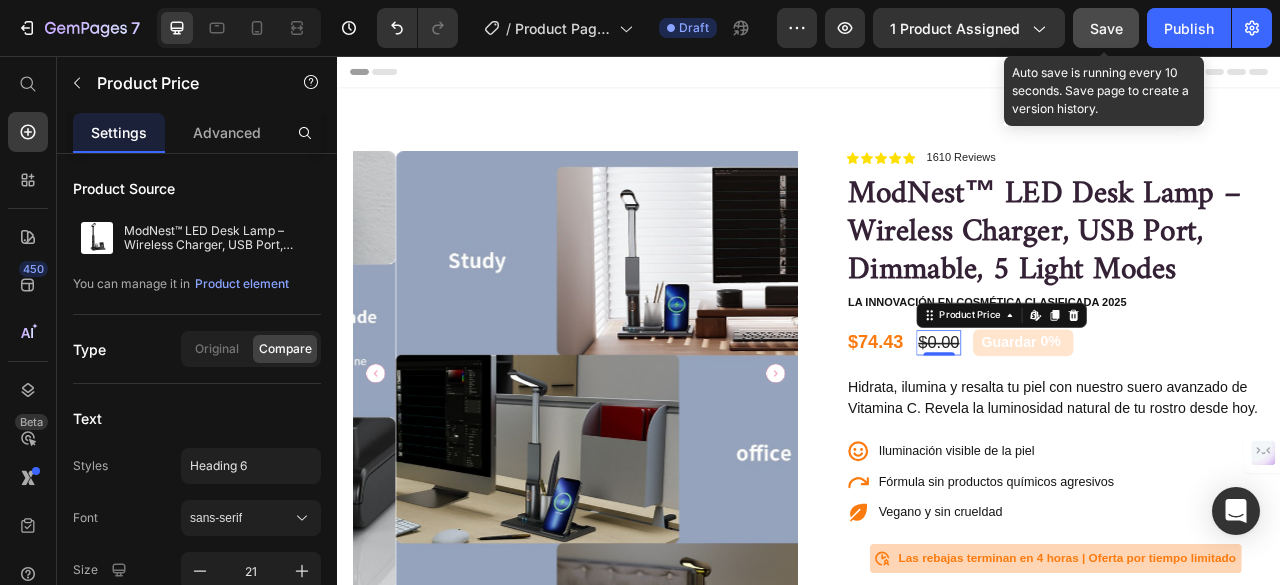 click on "Save" at bounding box center [1106, 28] 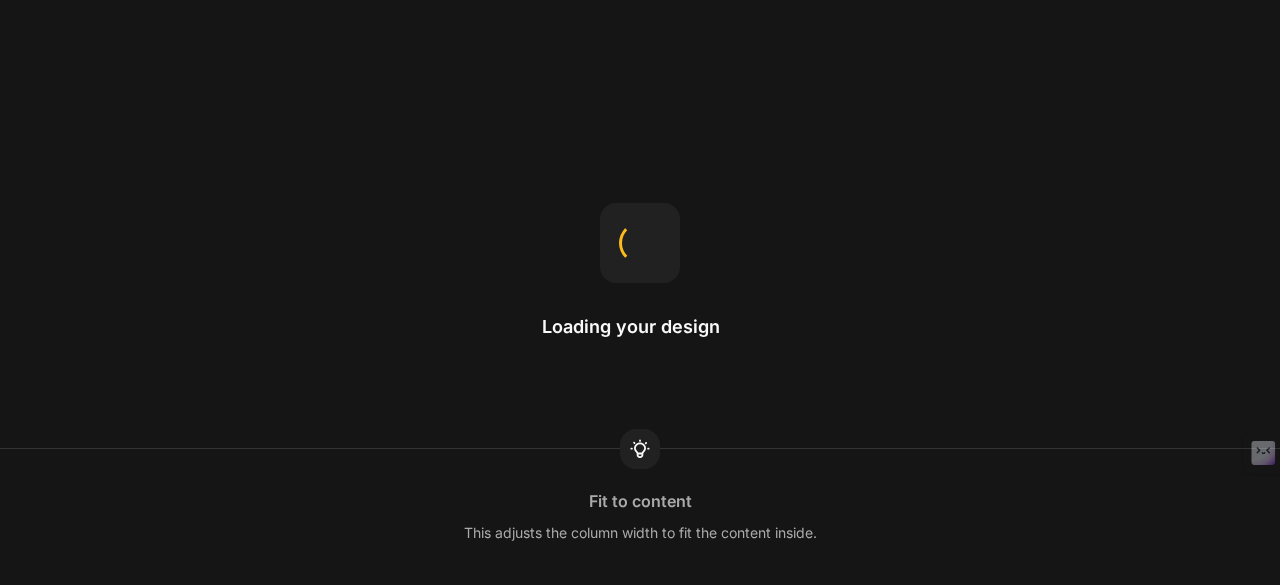 scroll, scrollTop: 0, scrollLeft: 0, axis: both 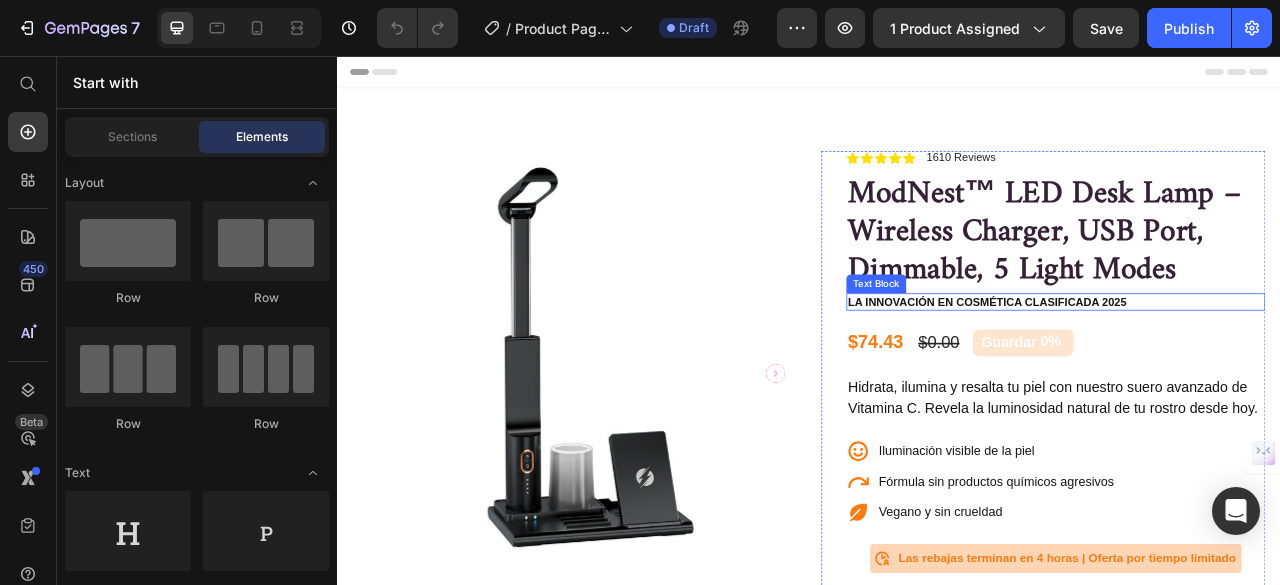 click on "La innovación en cosmética clasificada 2025" at bounding box center [1250, 369] 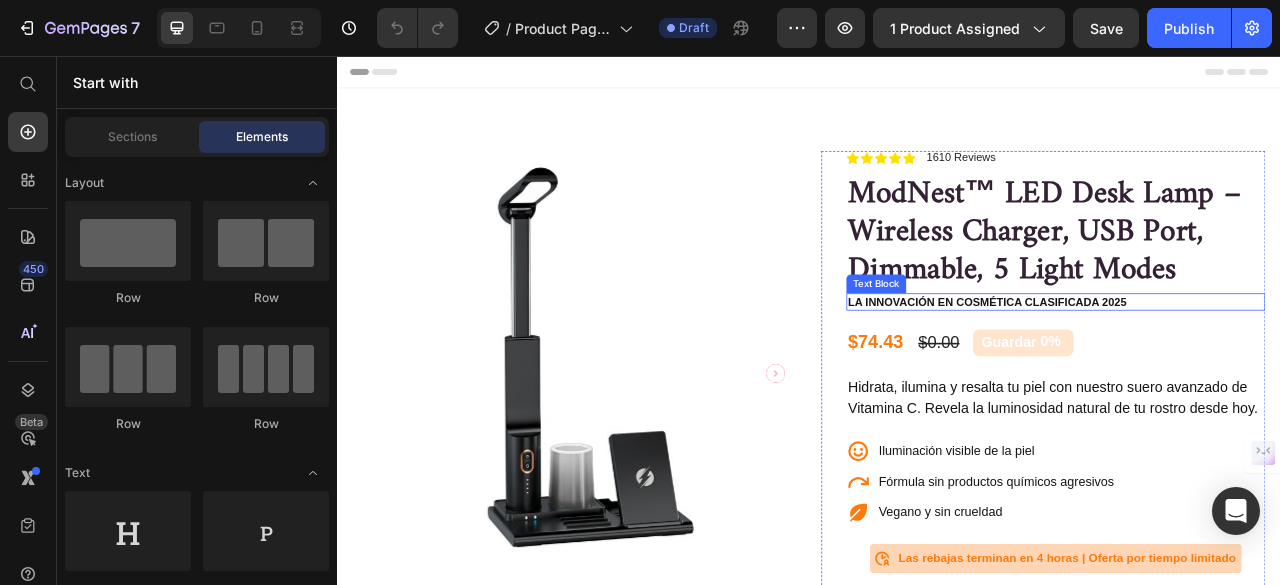 click on "La innovación en cosmética clasificada 2025" at bounding box center [1250, 369] 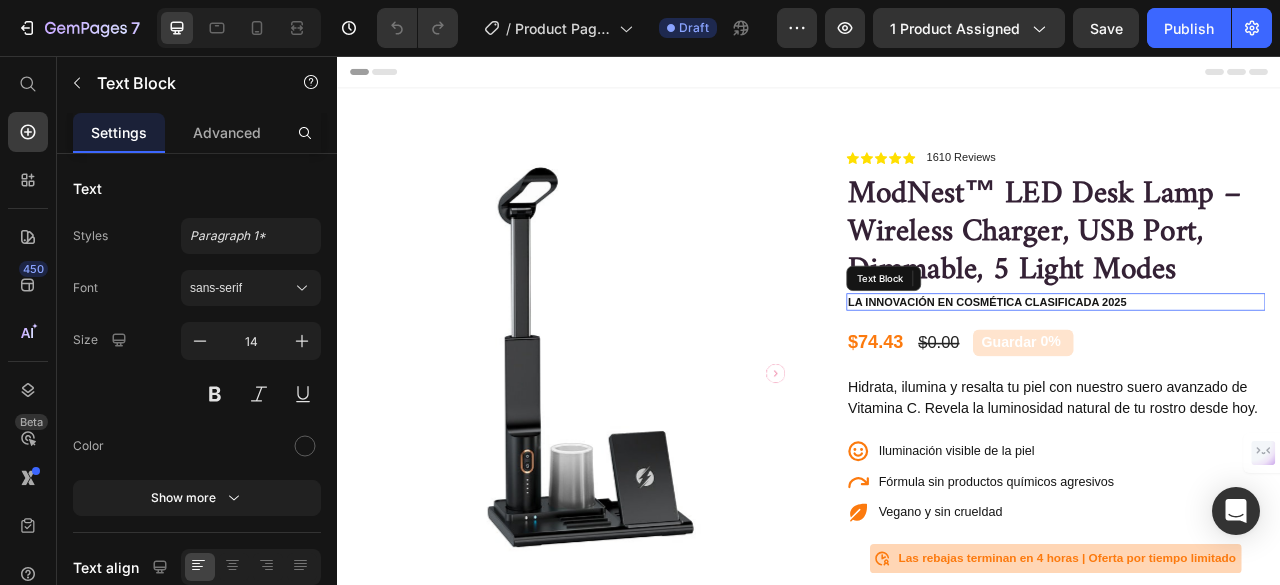 click on "La innovación en cosmética clasificada 2025" at bounding box center (1250, 369) 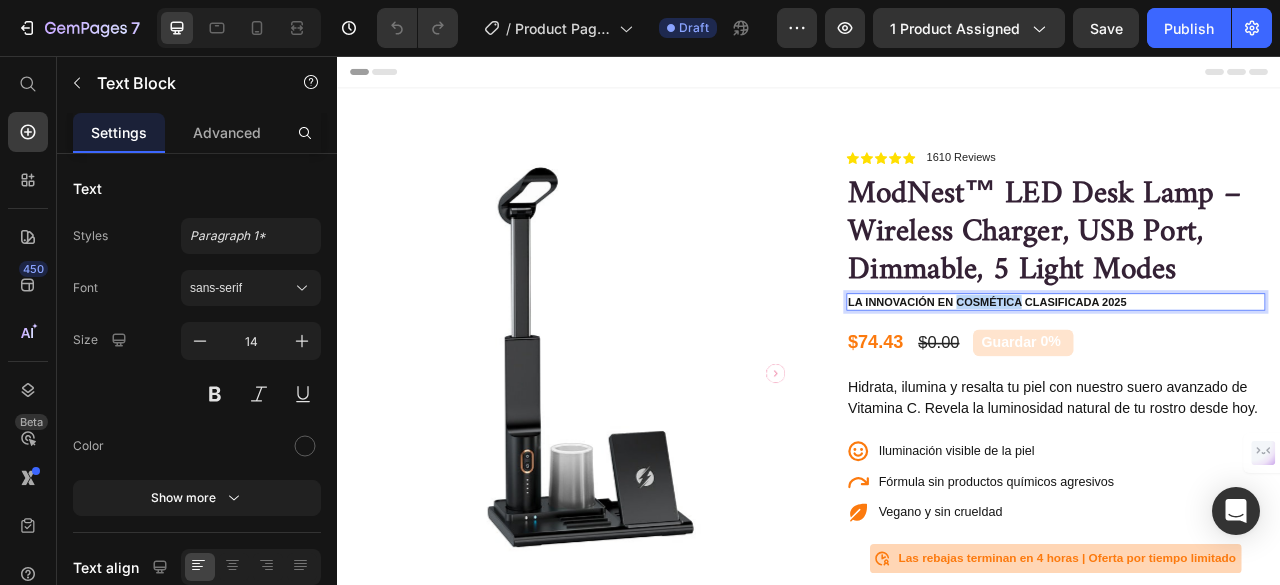 click on "La innovación en cosmética clasificada 2025" at bounding box center [1250, 369] 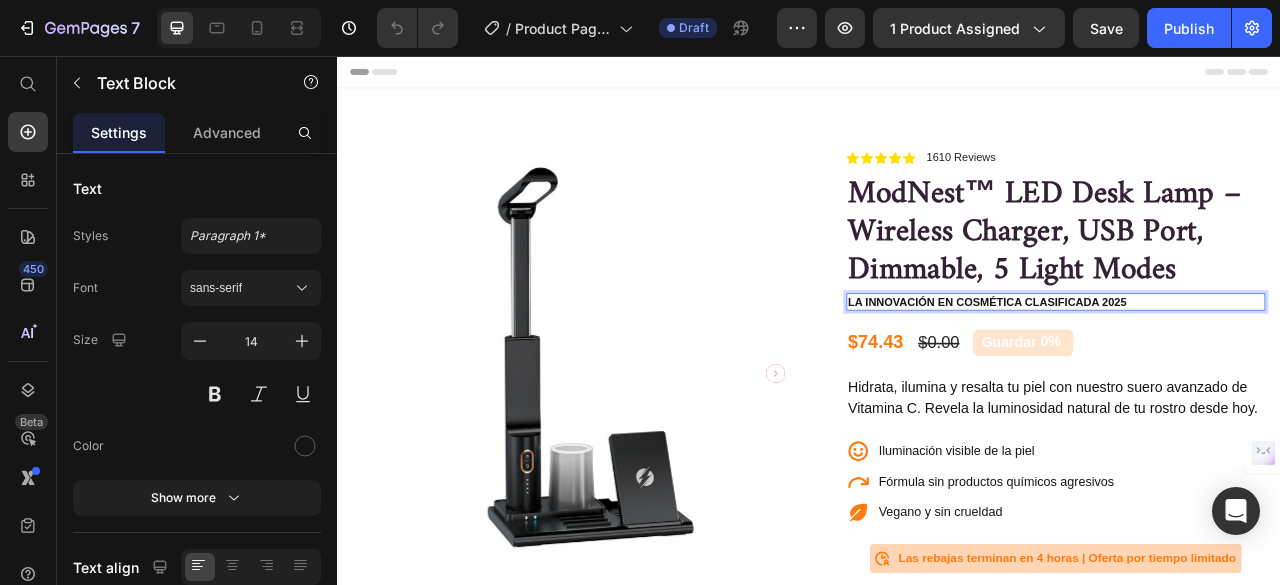 click on "La innovación en cosmética clasificada 2025" at bounding box center (1250, 369) 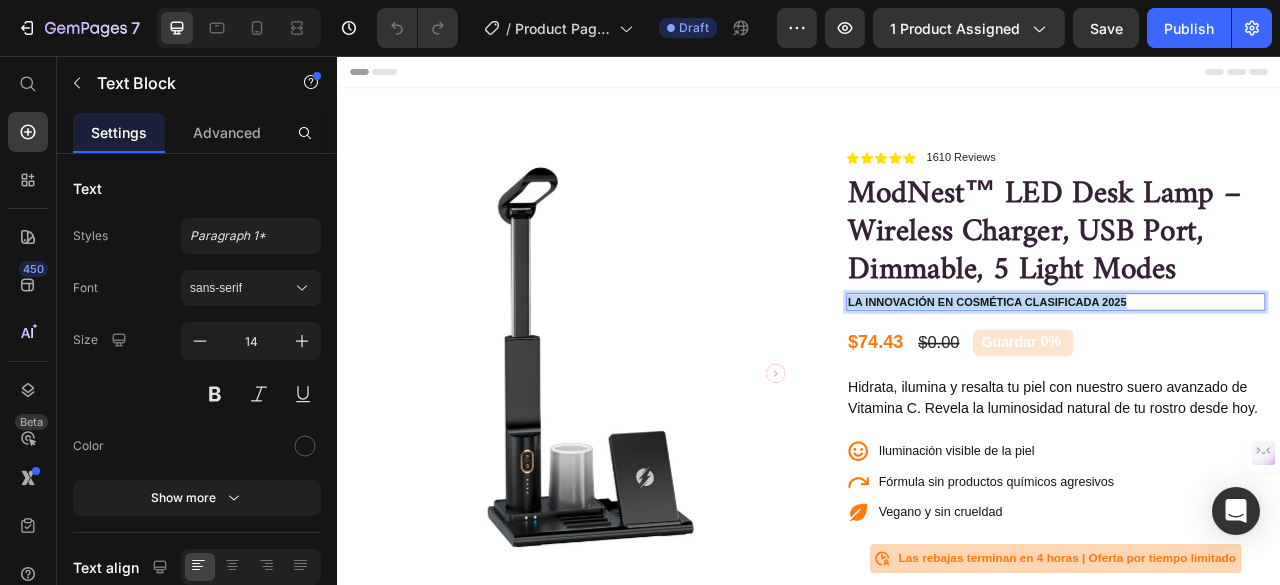click on "La innovación en cosmética clasificada 2025" at bounding box center [1250, 369] 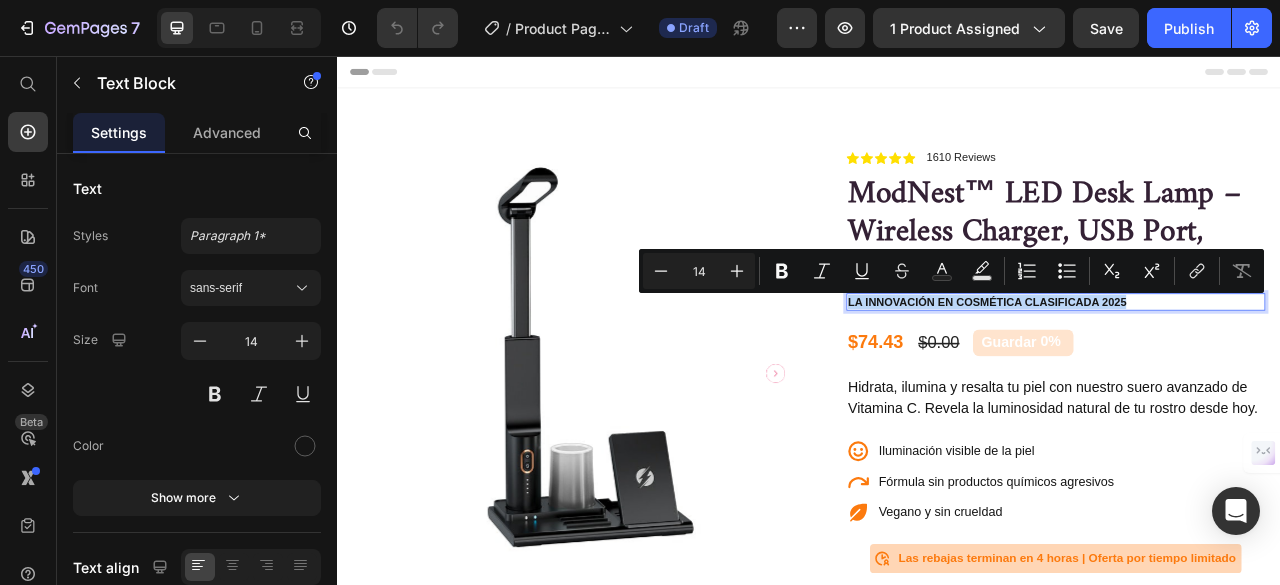 copy on "La innovación en cosmética clasificada 2025" 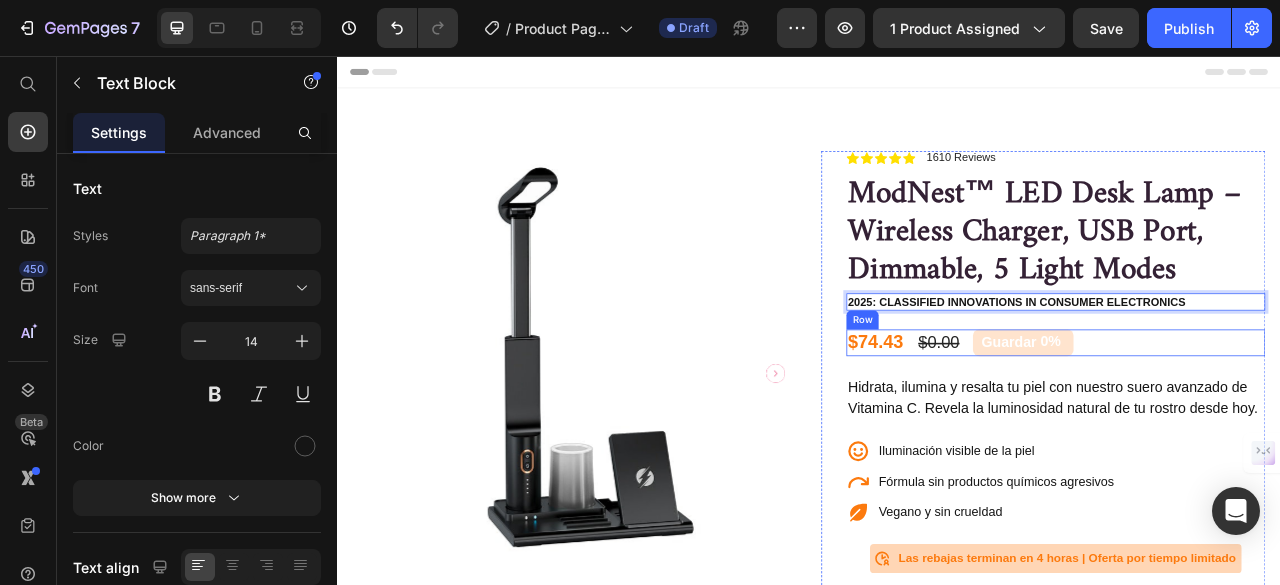 click on "$74.43 Product Price $0.00 Product Price Guardar 0% Discount Tag Row" at bounding box center (1250, 421) 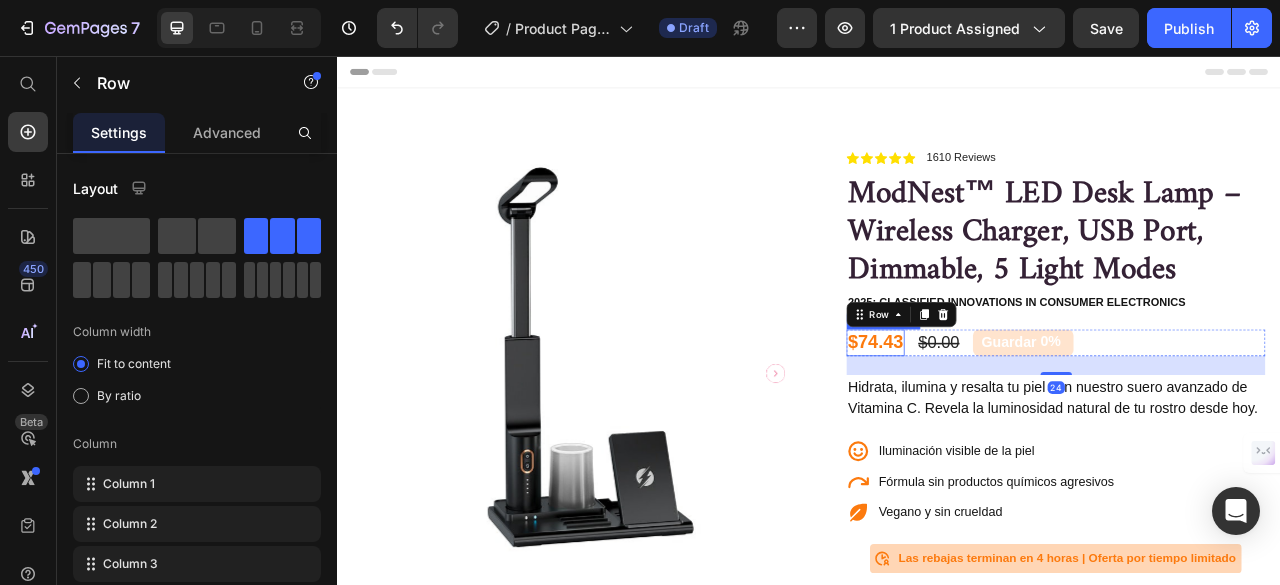 click on "$74.43" at bounding box center (1021, 421) 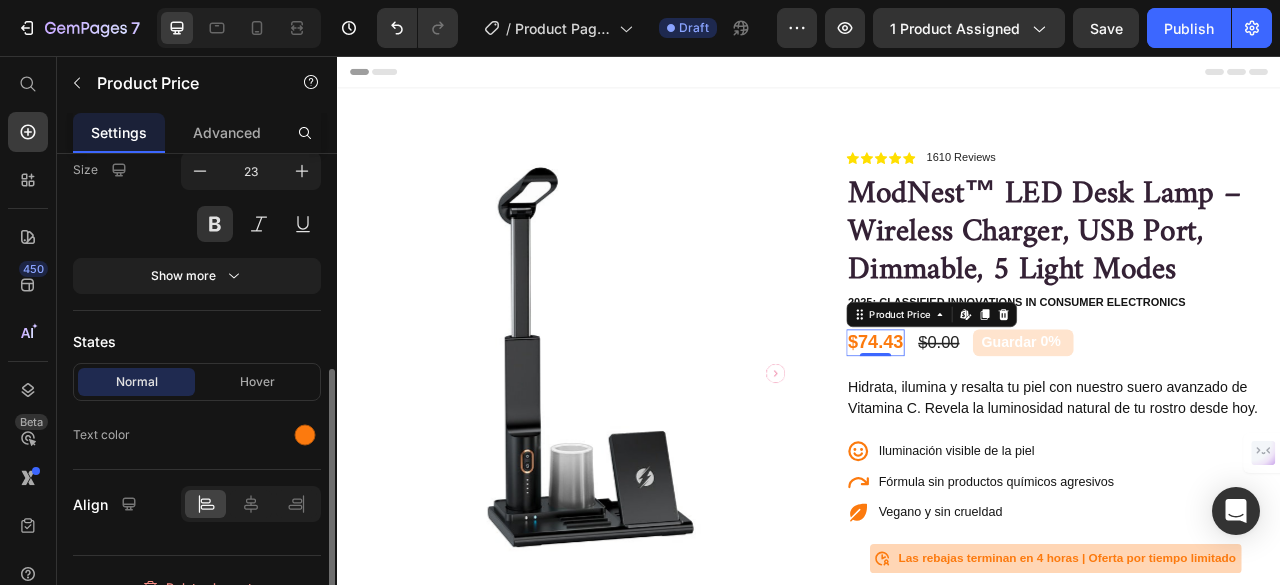 scroll, scrollTop: 407, scrollLeft: 0, axis: vertical 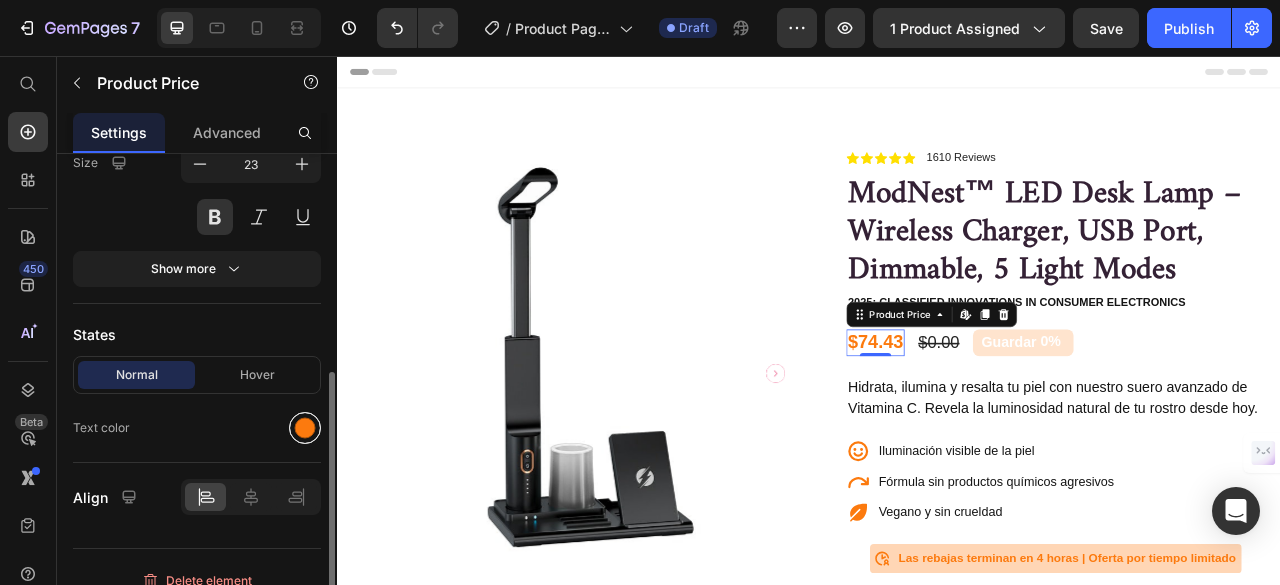 click at bounding box center (305, 428) 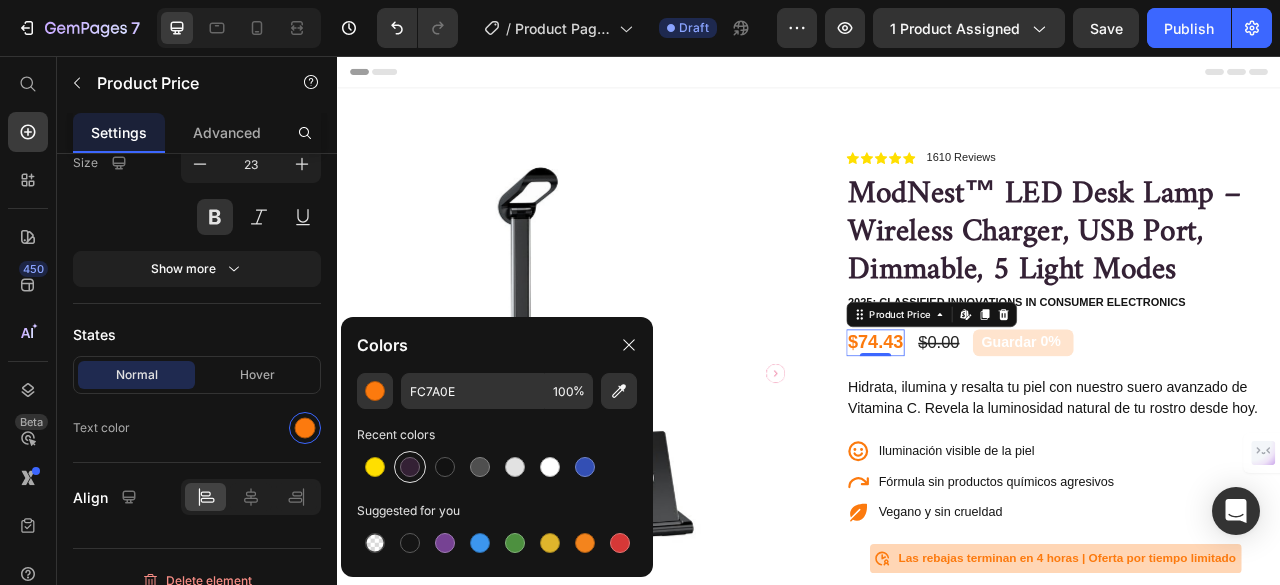 click at bounding box center (410, 467) 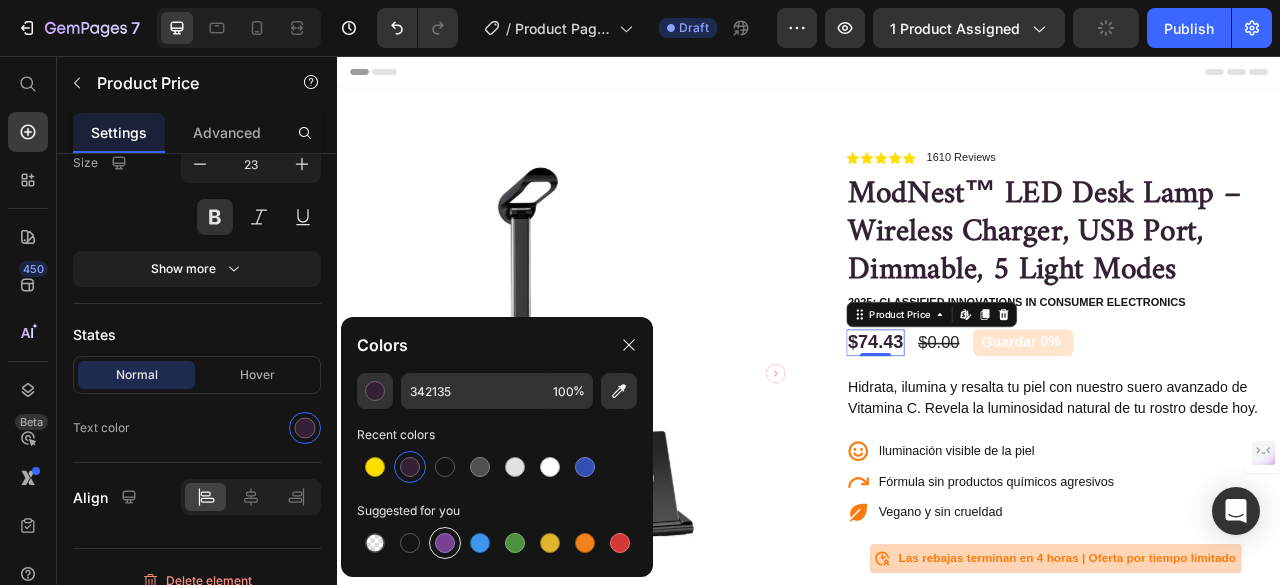 click at bounding box center (445, 543) 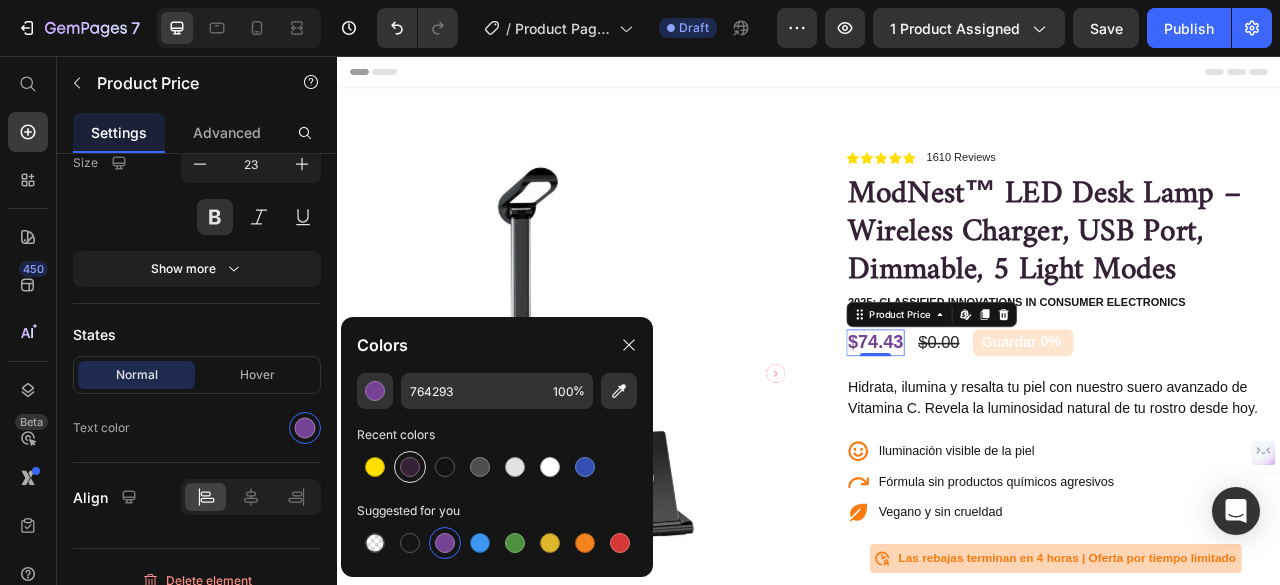 click at bounding box center (410, 467) 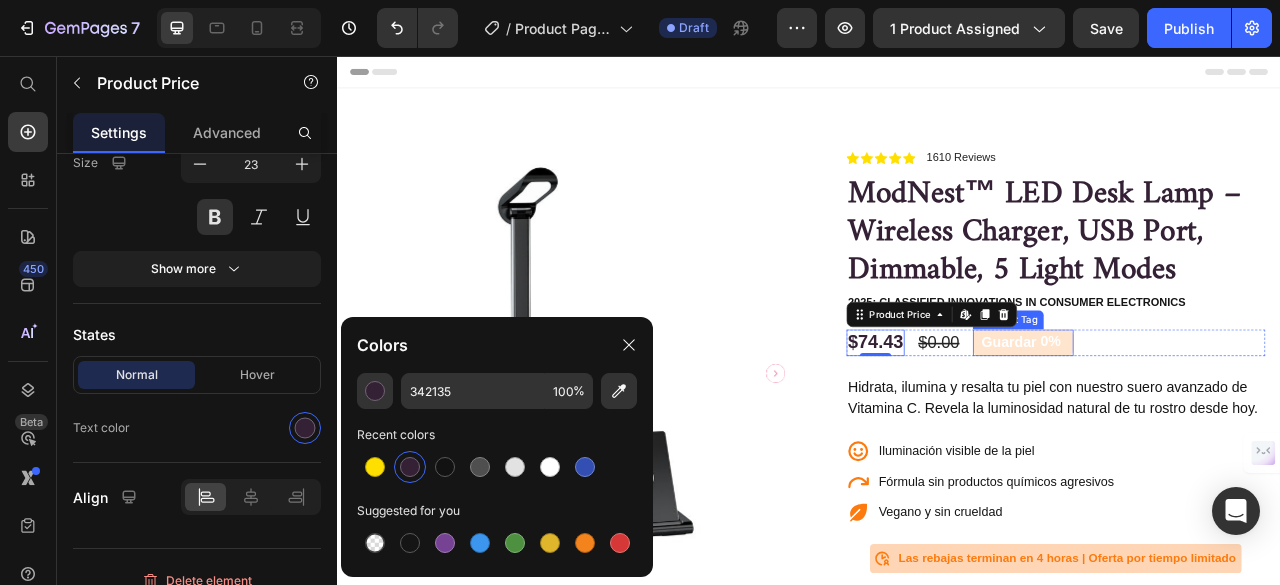 click on "Guardar" at bounding box center (1191, 420) 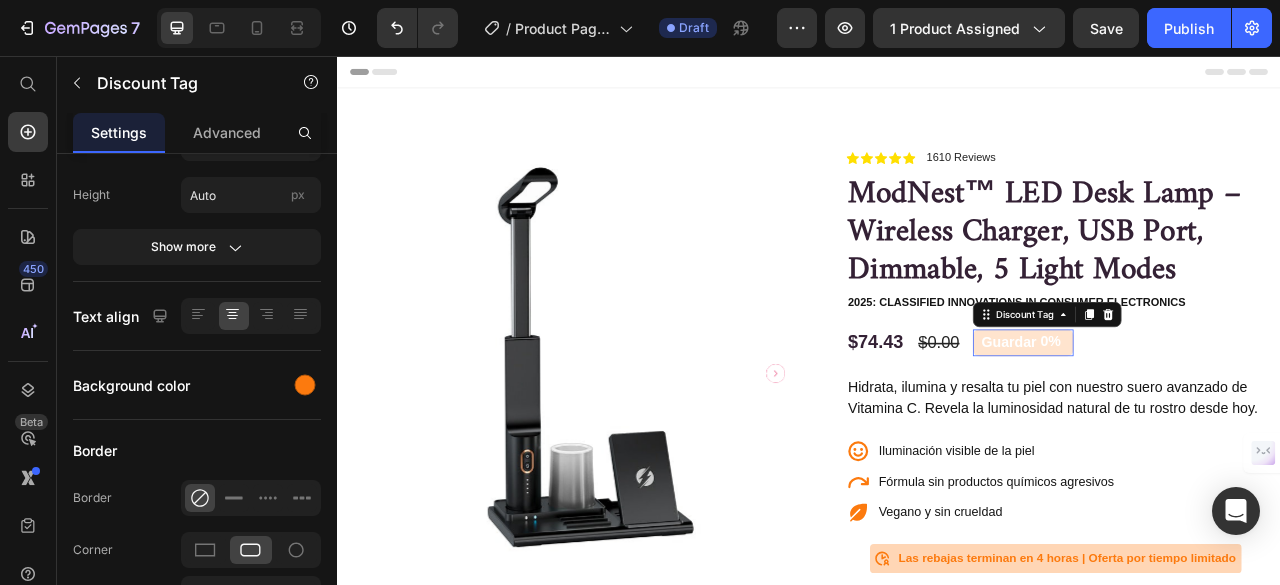 scroll, scrollTop: 0, scrollLeft: 0, axis: both 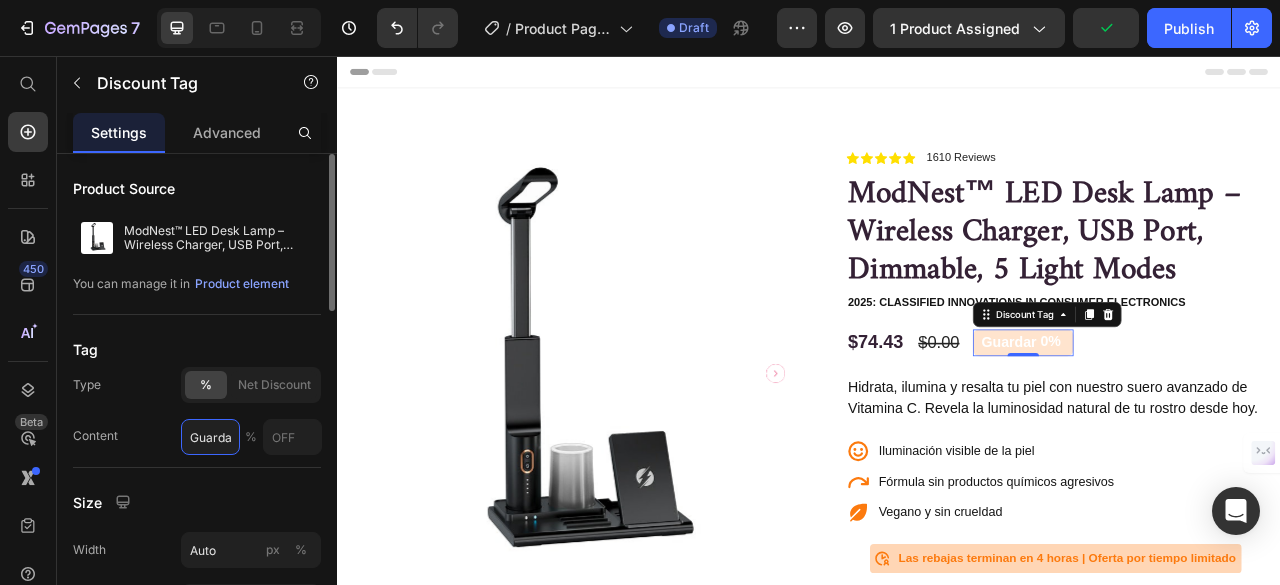 click on "Guardar" at bounding box center (210, 437) 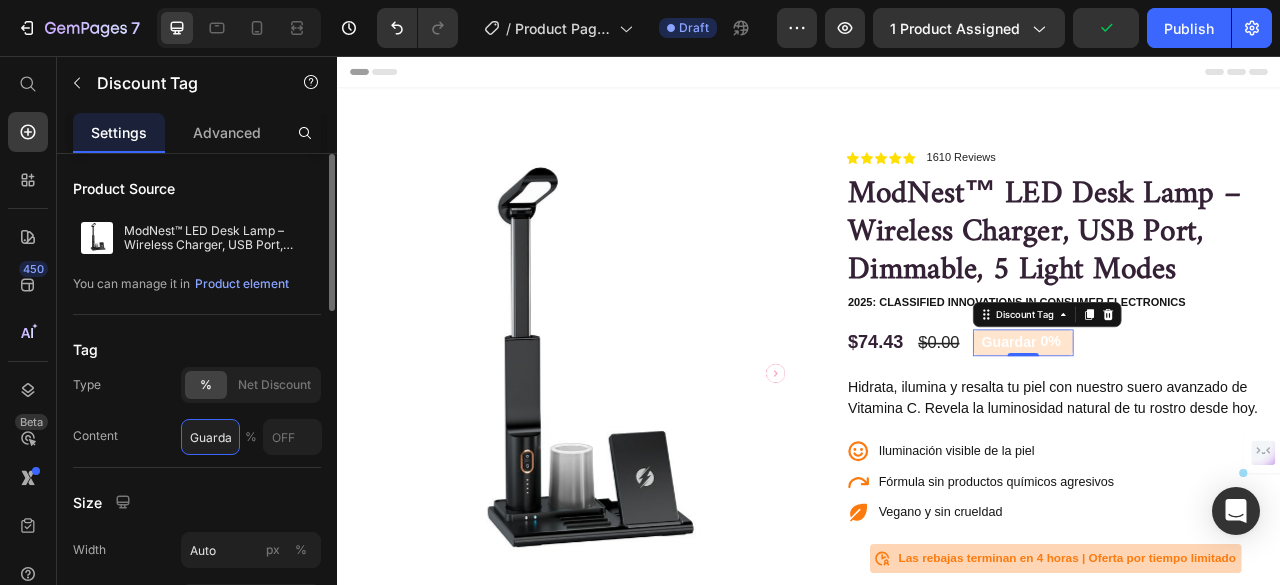 click on "Guardar" at bounding box center [210, 437] 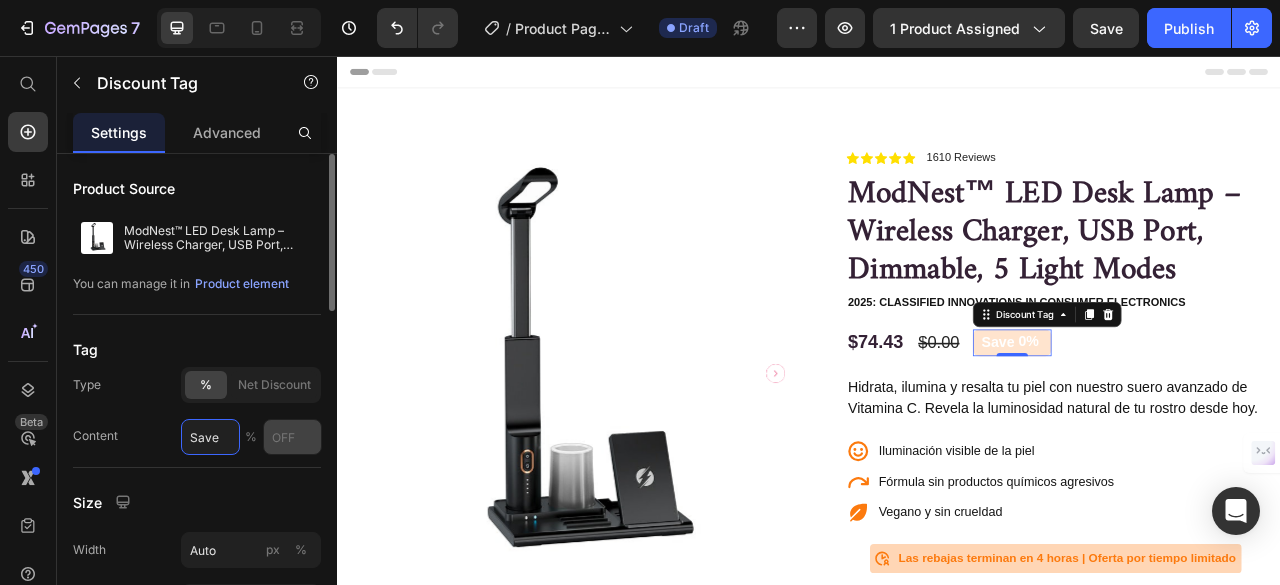 type on "Save" 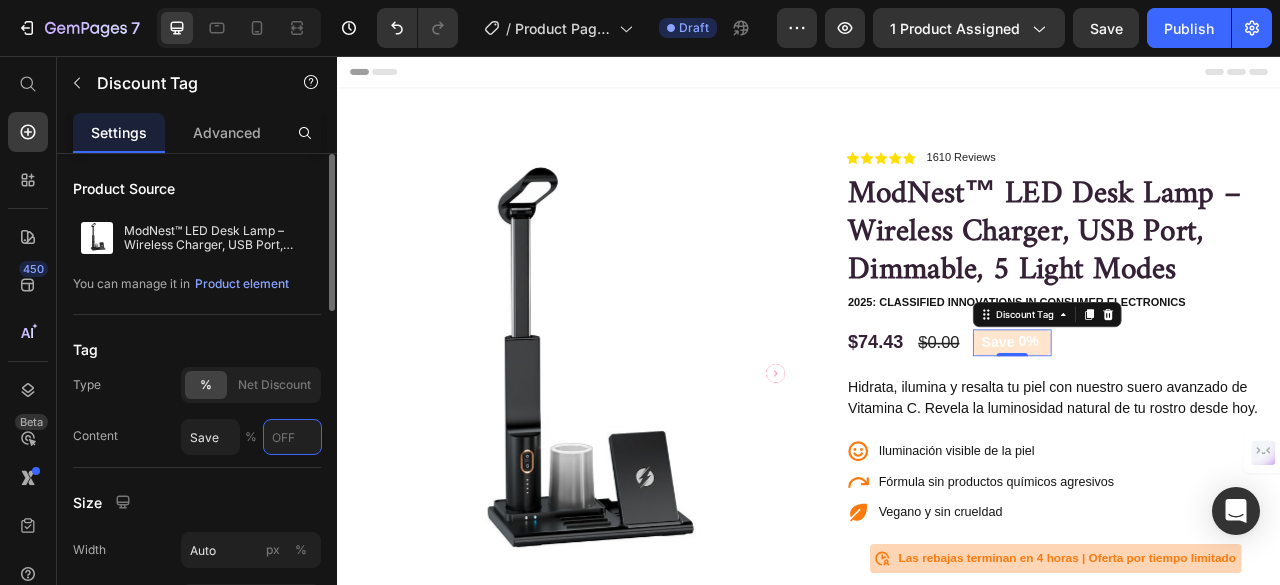 click at bounding box center [292, 437] 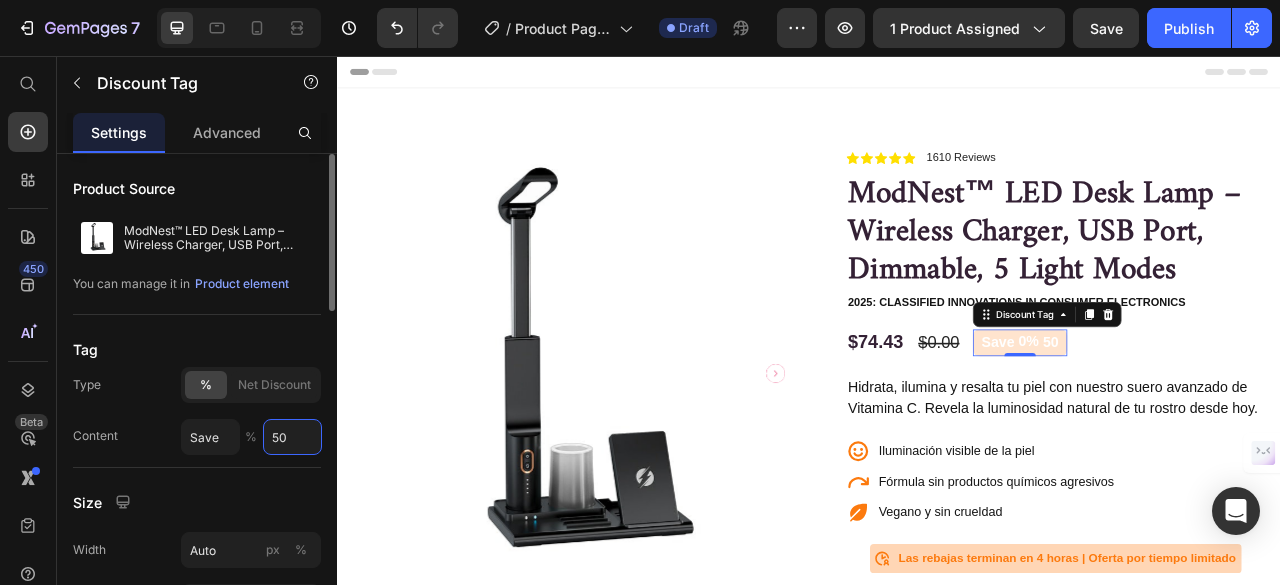 type on "5" 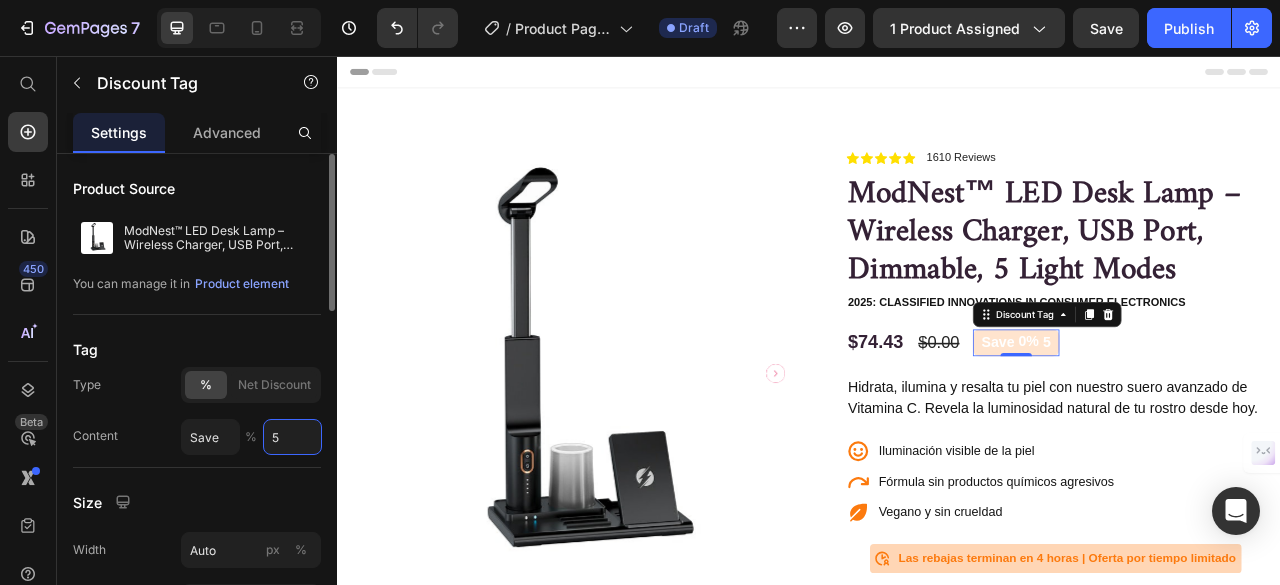 type 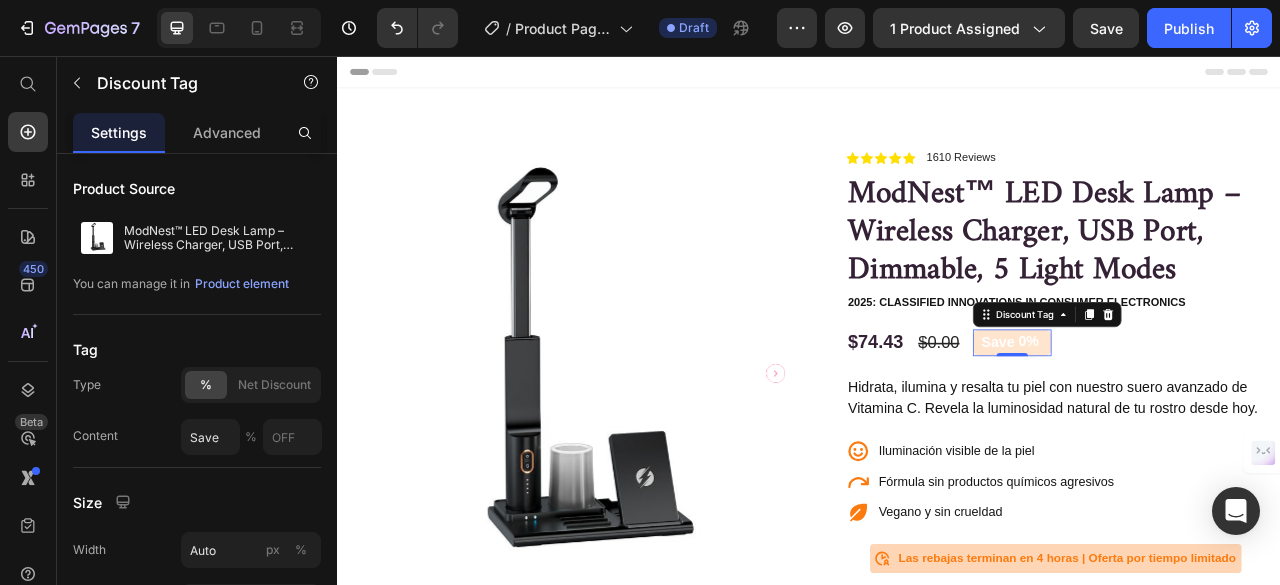 click on "0%" at bounding box center (1216, 419) 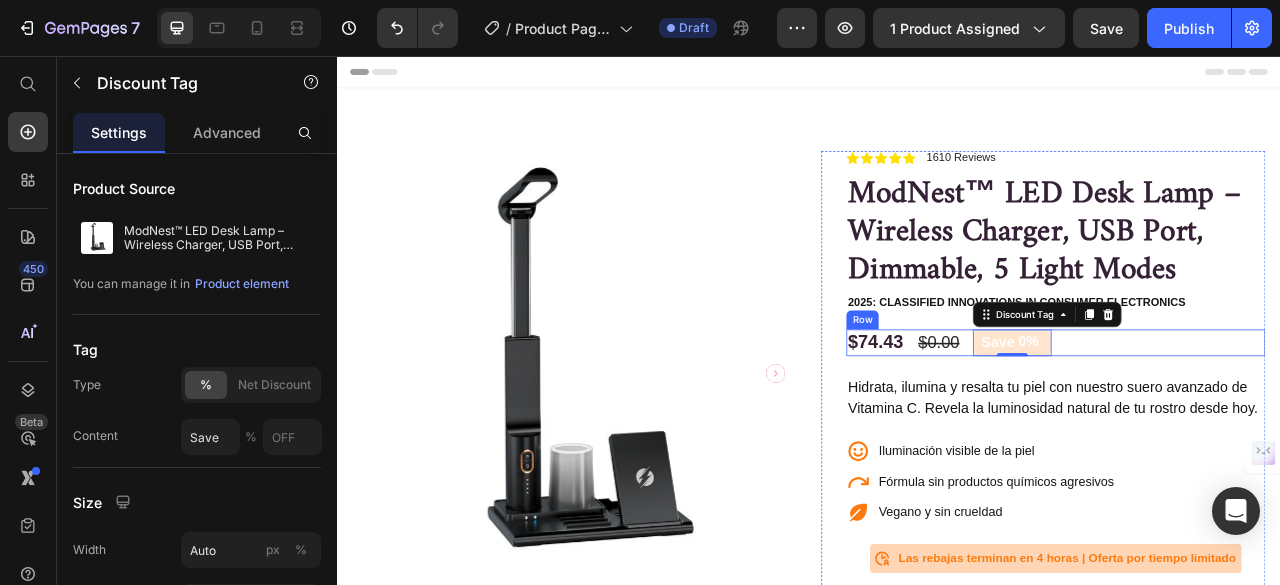 click on "$74.43 Product Price $0.00 Product Price Save 0% Discount Tag   0 Row" at bounding box center [1250, 421] 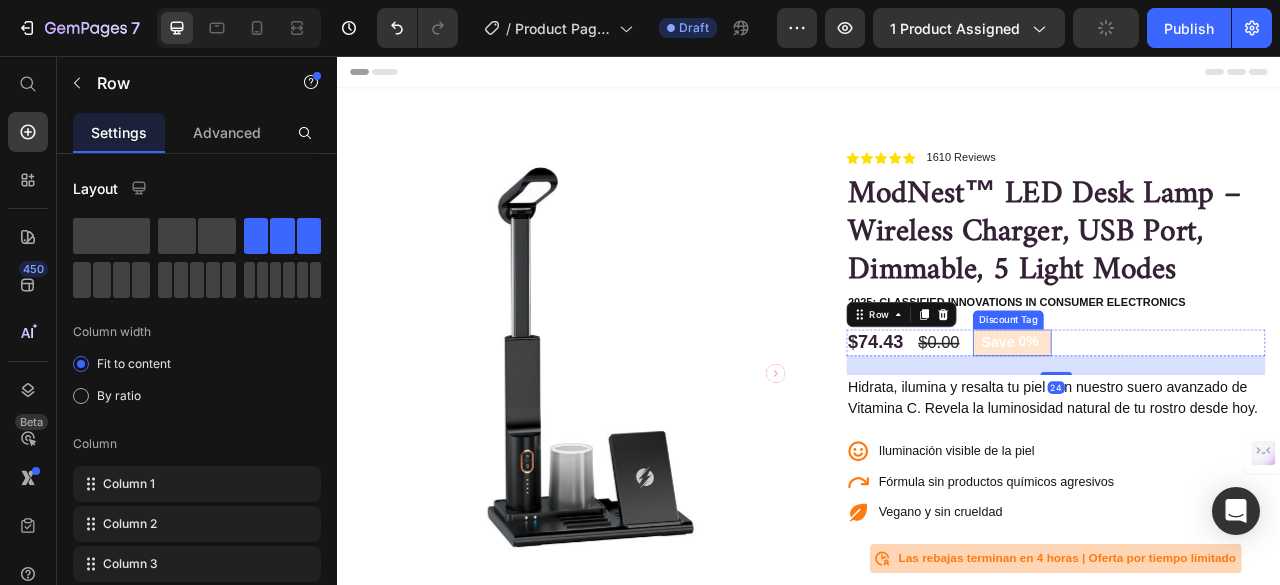 click on "Save 0%" at bounding box center (1195, 420) 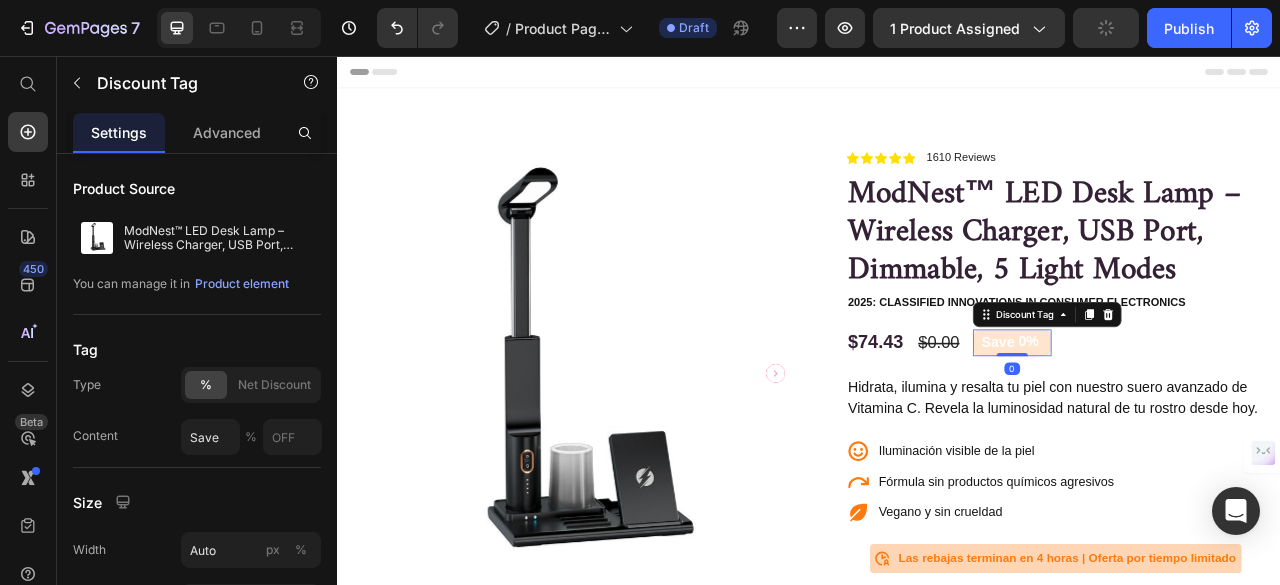 scroll, scrollTop: 525, scrollLeft: 0, axis: vertical 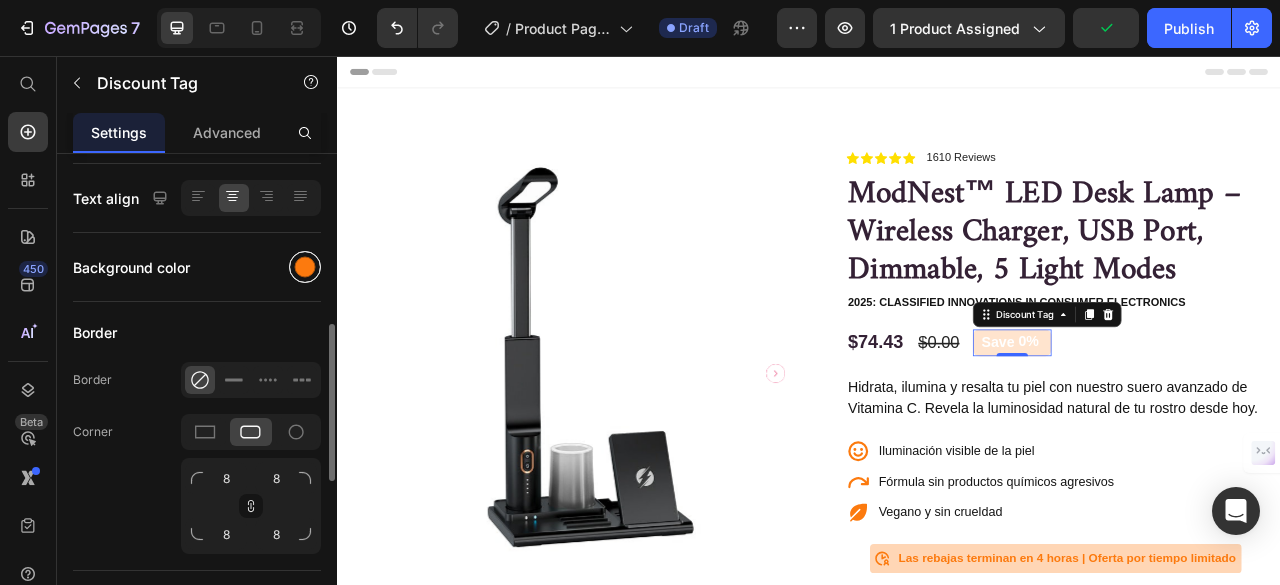 click at bounding box center [305, 267] 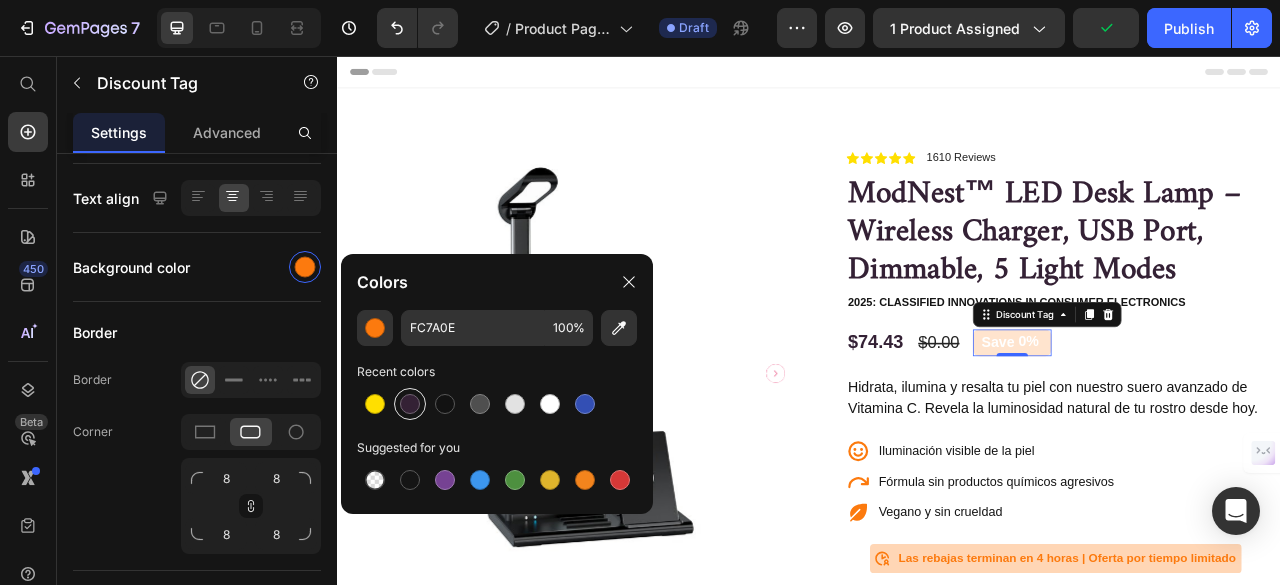 click at bounding box center (410, 404) 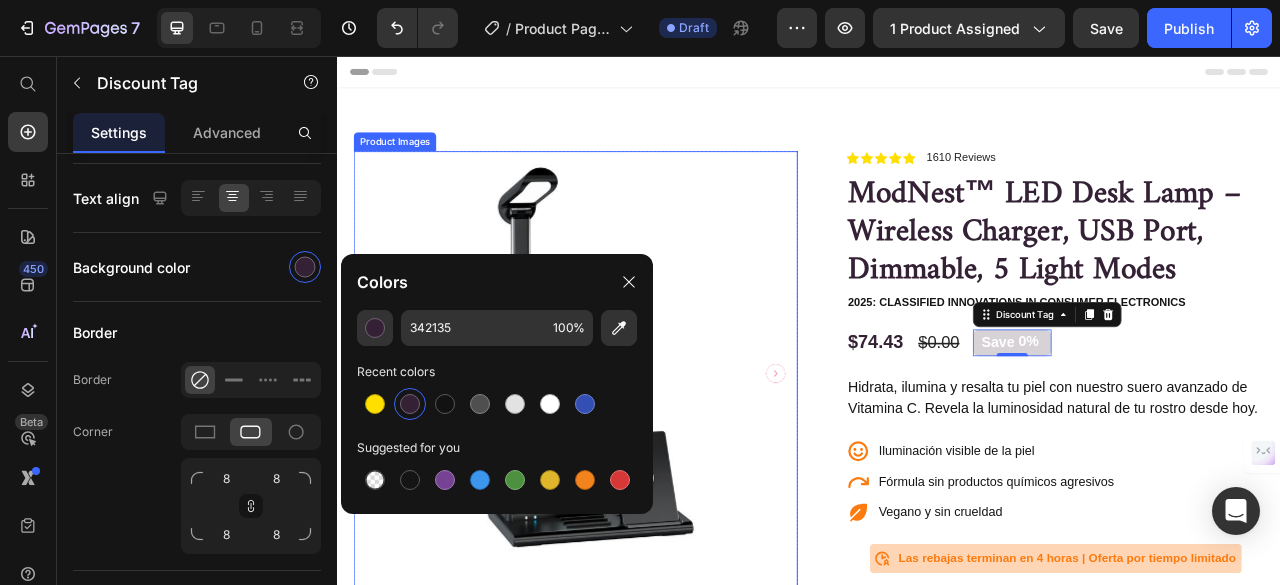 click at bounding box center (639, 459) 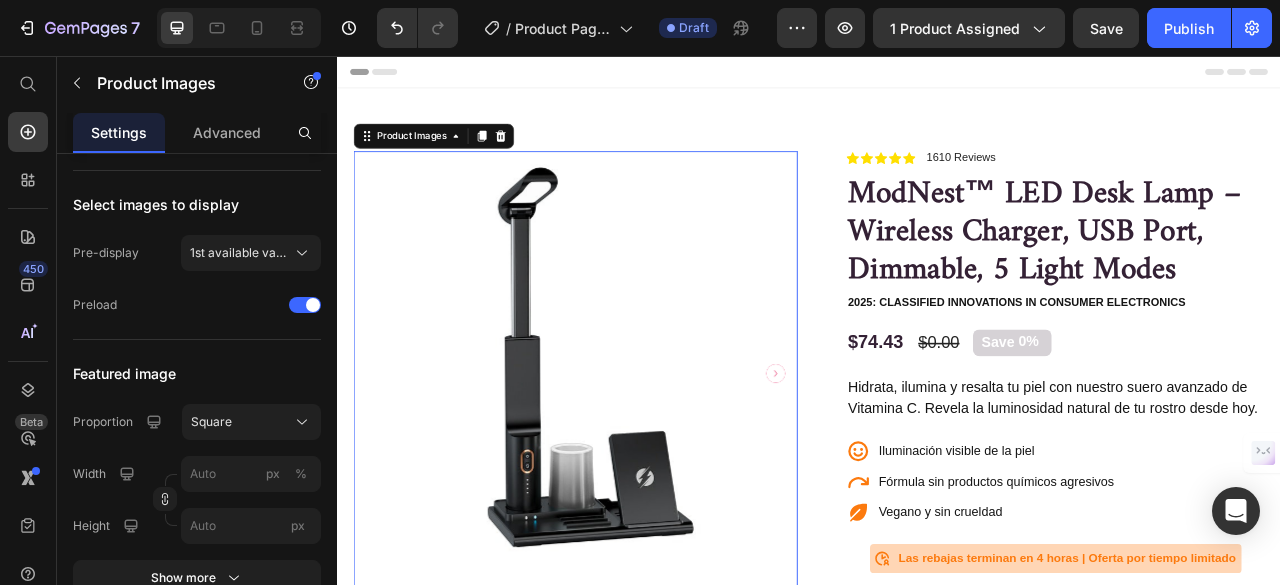 scroll, scrollTop: 0, scrollLeft: 0, axis: both 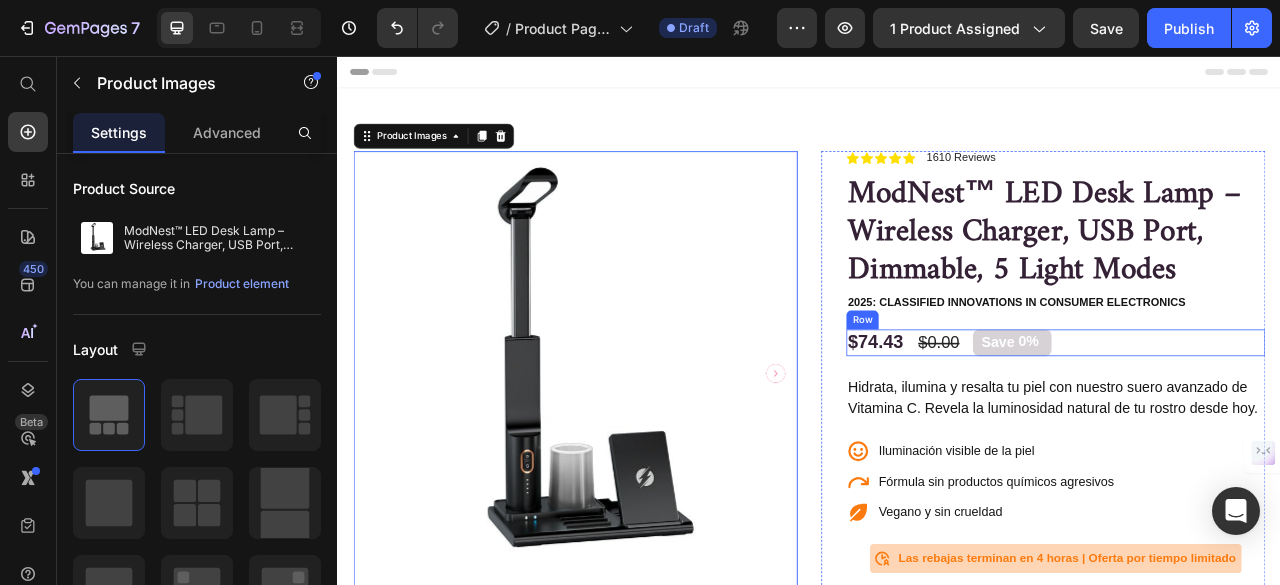 click on "$74.43 Product Price $0.00 Product Price Save 0% Discount Tag Row" at bounding box center [1250, 421] 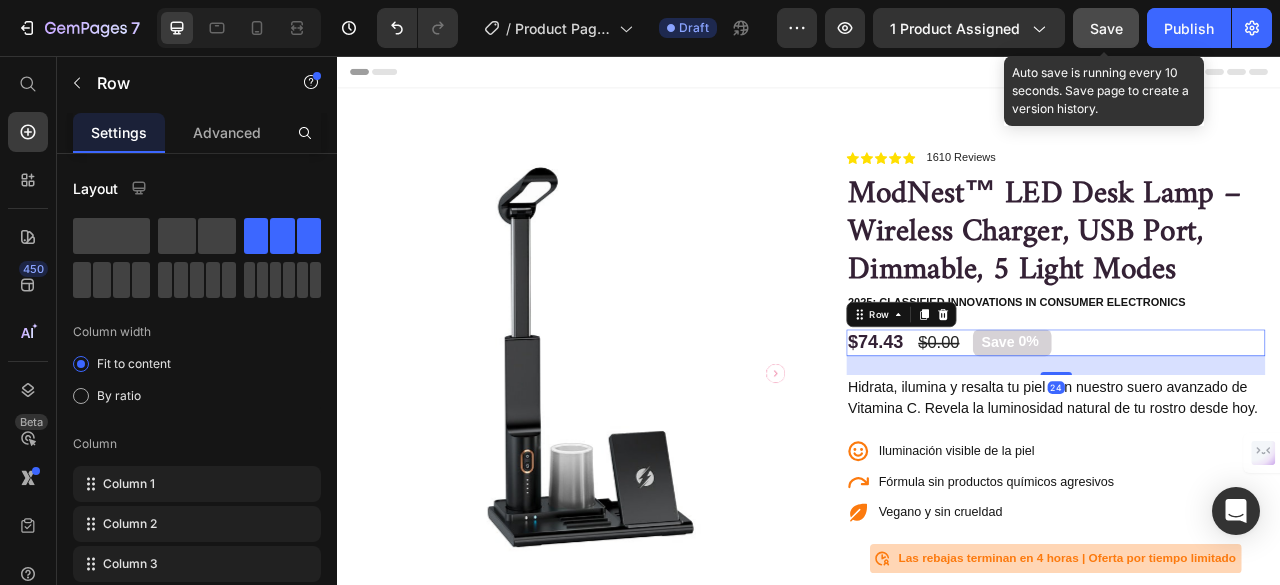 click on "Save" at bounding box center (1106, 28) 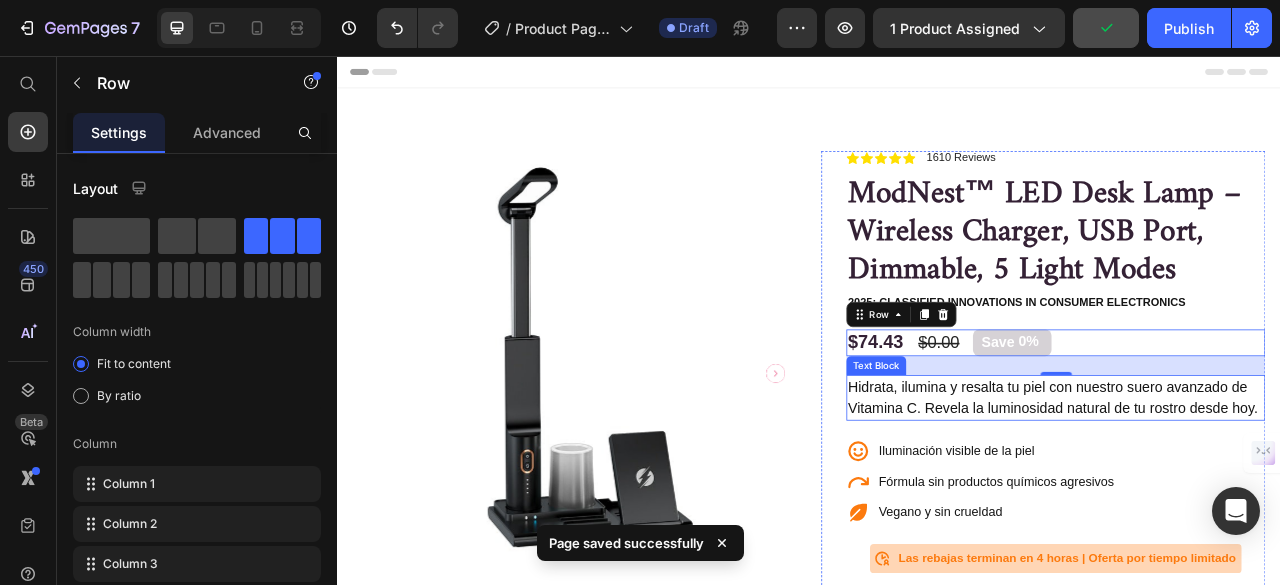 click on "Hidrata, ilumina y resalta tu piel con nuestro suero avanzado de Vitamina C. Revela la luminosidad natural de tu rostro desde hoy." at bounding box center (1250, 491) 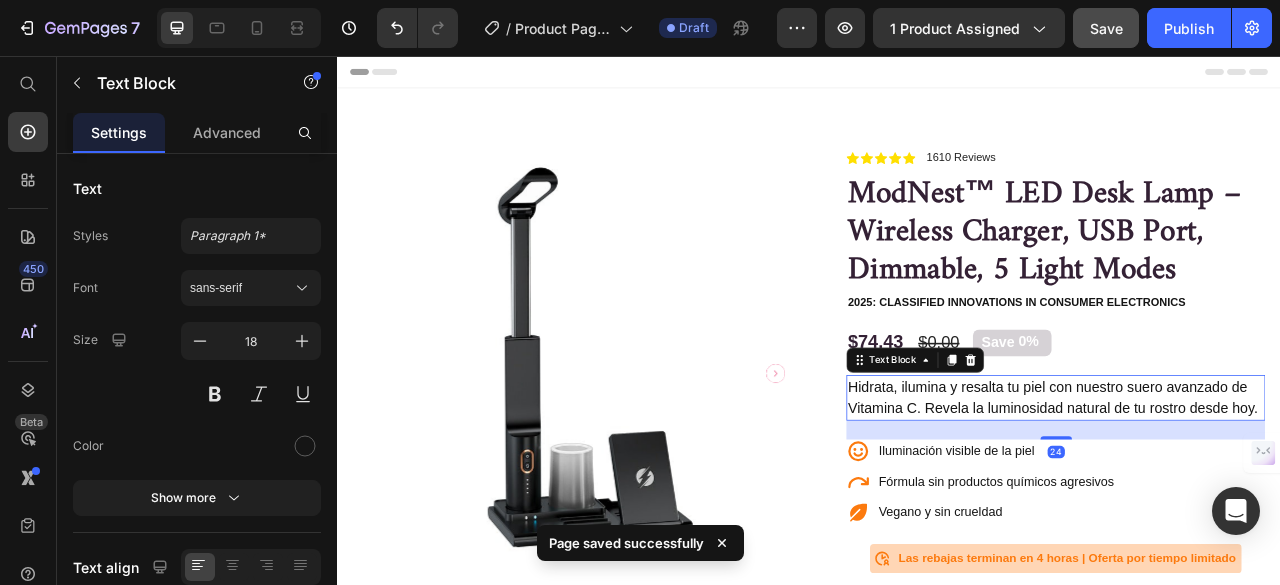 click on "Hidrata, ilumina y resalta tu piel con nuestro suero avanzado de Vitamina C. Revela la luminosidad natural de tu rostro desde hoy." at bounding box center (1250, 491) 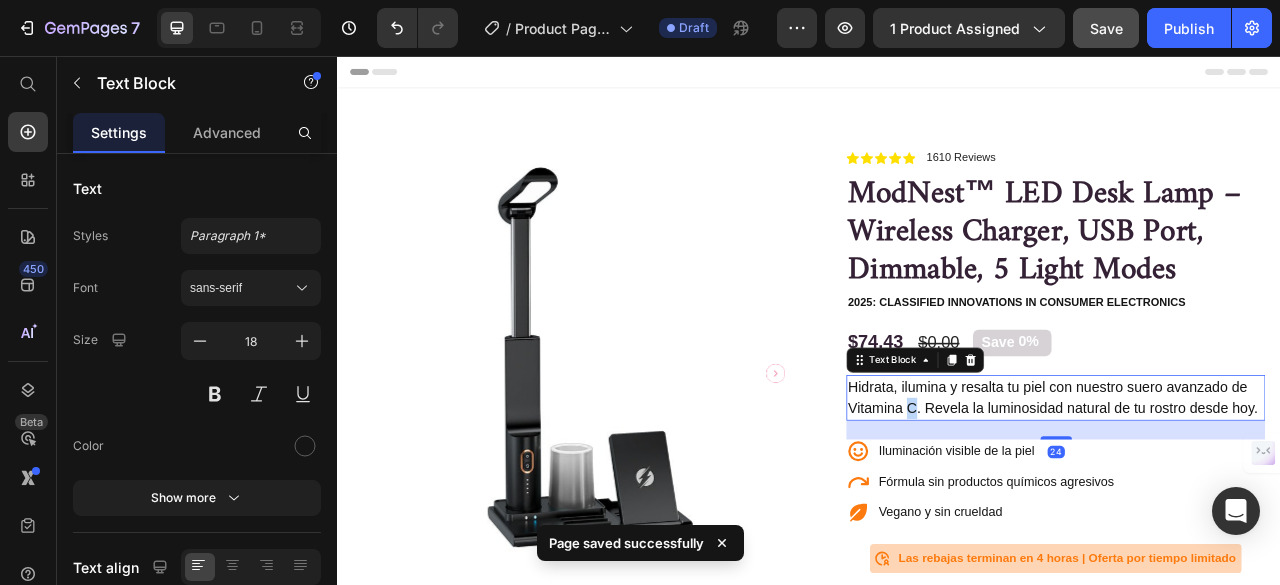 click on "Hidrata, ilumina y resalta tu piel con nuestro suero avanzado de Vitamina C. Revela la luminosidad natural de tu rostro desde hoy." at bounding box center (1250, 491) 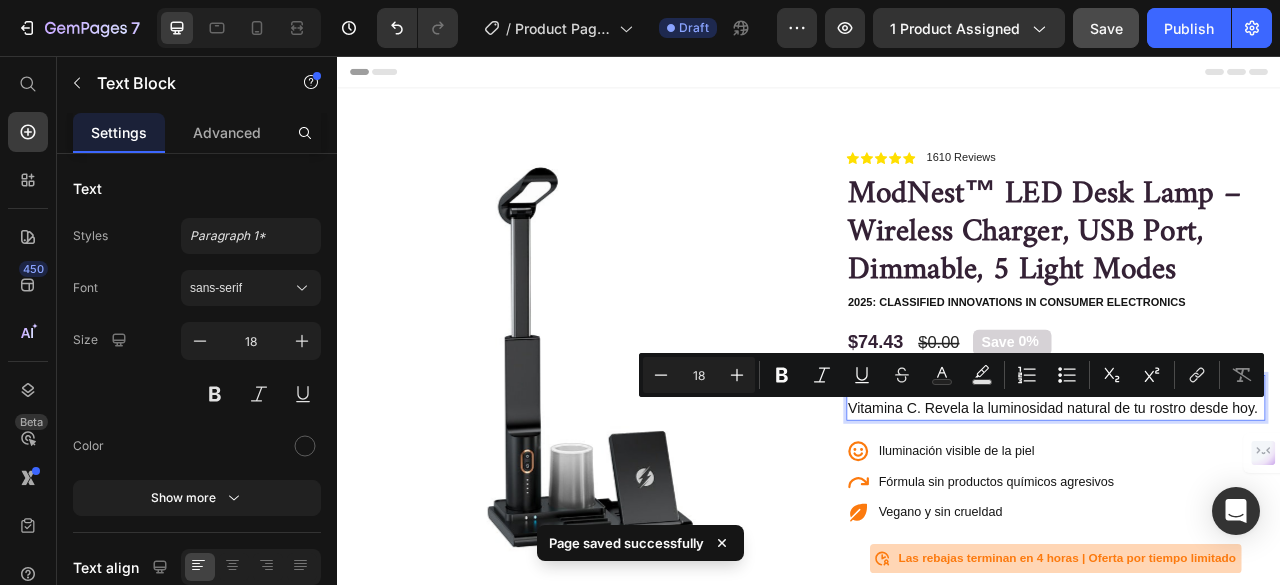 click on "Hidrata, ilumina y resalta tu piel con nuestro suero avanzado de Vitamina C. Revela la luminosidad natural de tu rostro desde hoy." at bounding box center (1250, 491) 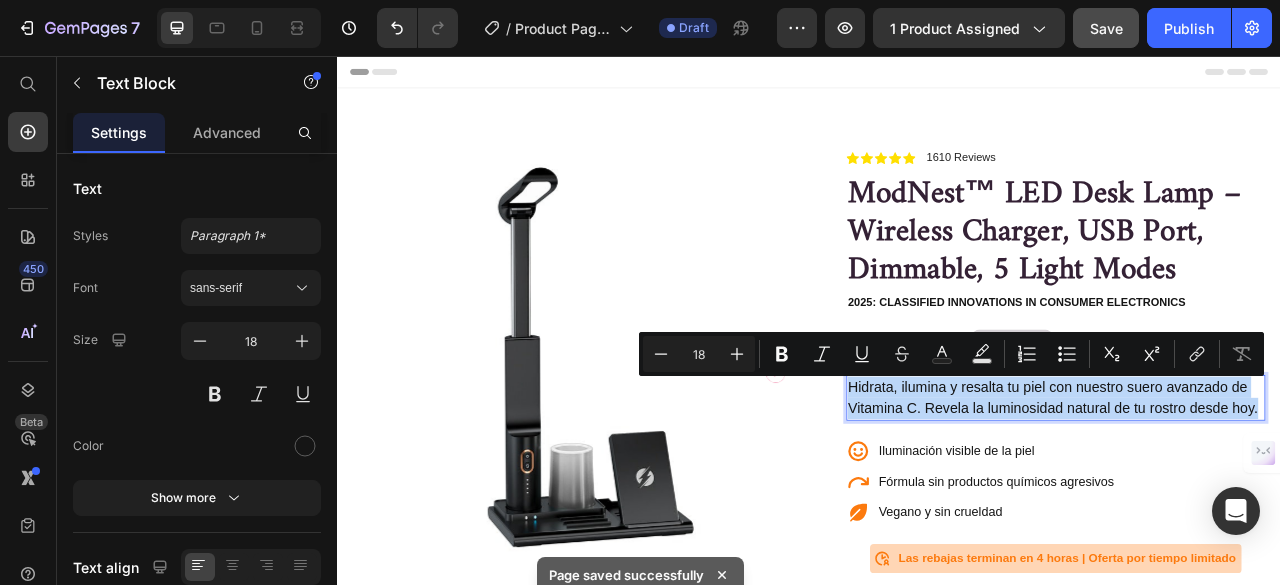 drag, startPoint x: 1039, startPoint y: 535, endPoint x: 982, endPoint y: 475, distance: 82.75868 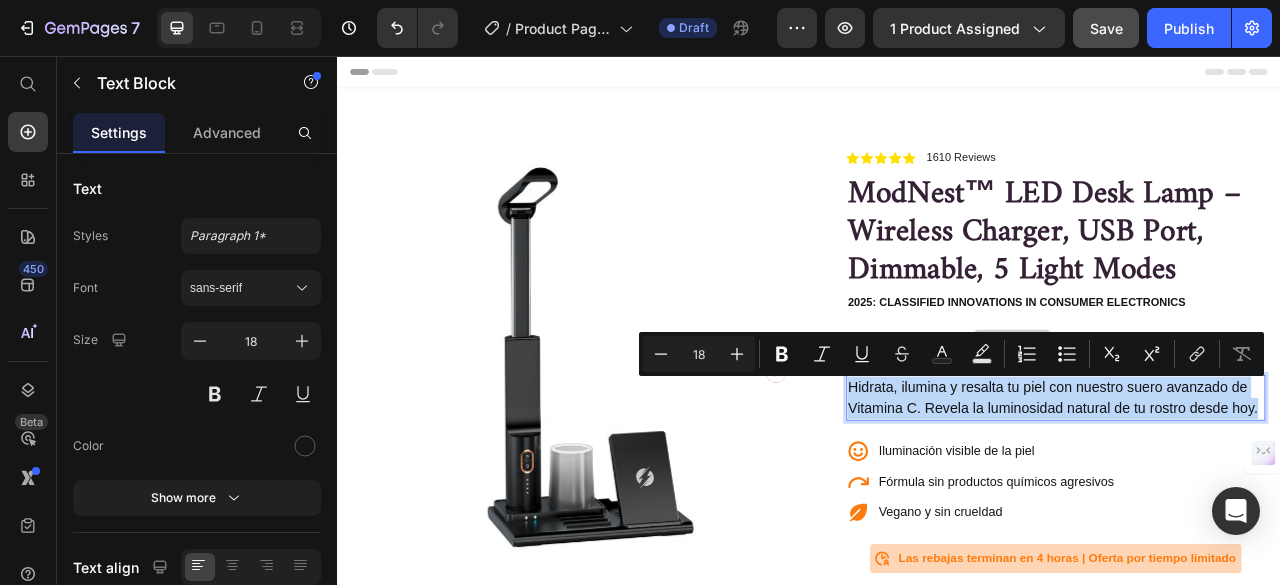 copy on "Hidrata, ilumina y resalta tu piel con nuestro suero avanzado de Vitamina C. Revela la luminosidad natural de tu rostro desde hoy." 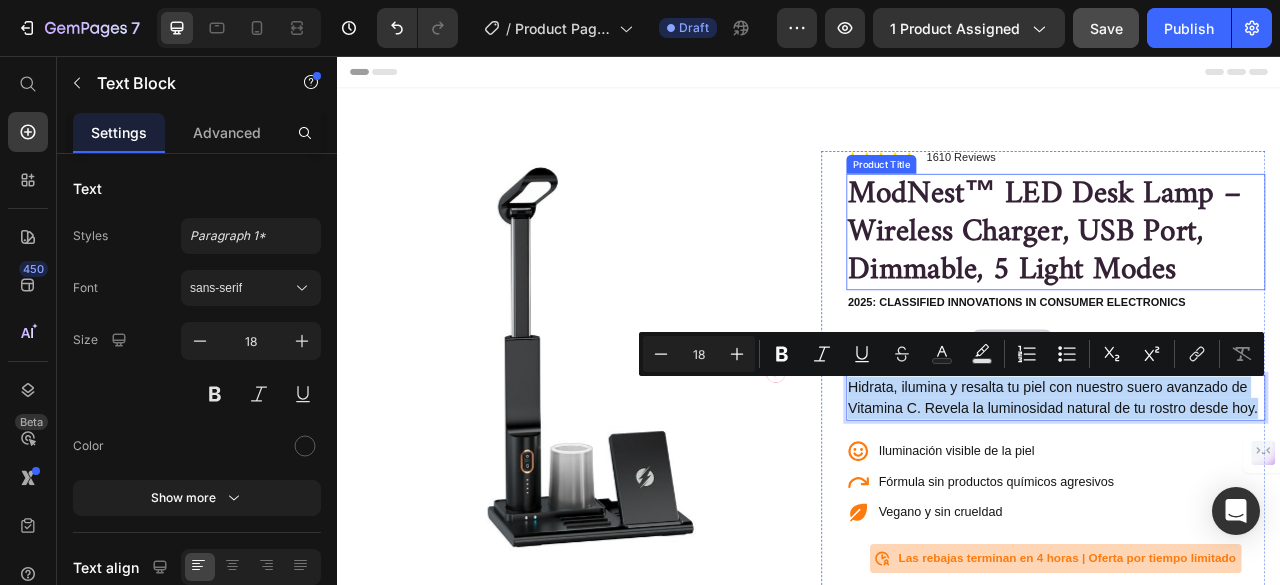 click on "ModNest™ LED Desk Lamp – Wireless Charger, USB Port, Dimmable, 5 Light Modes" at bounding box center [1250, 280] 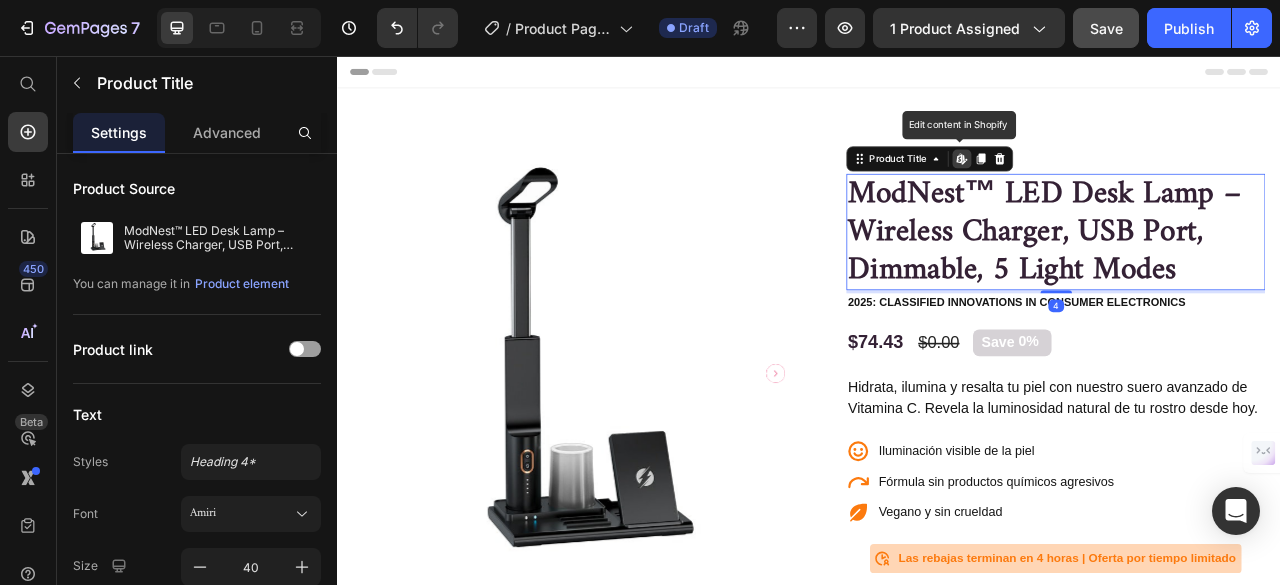 click on "ModNest™ LED Desk Lamp – Wireless Charger, USB Port, Dimmable, 5 Light Modes" at bounding box center [1250, 280] 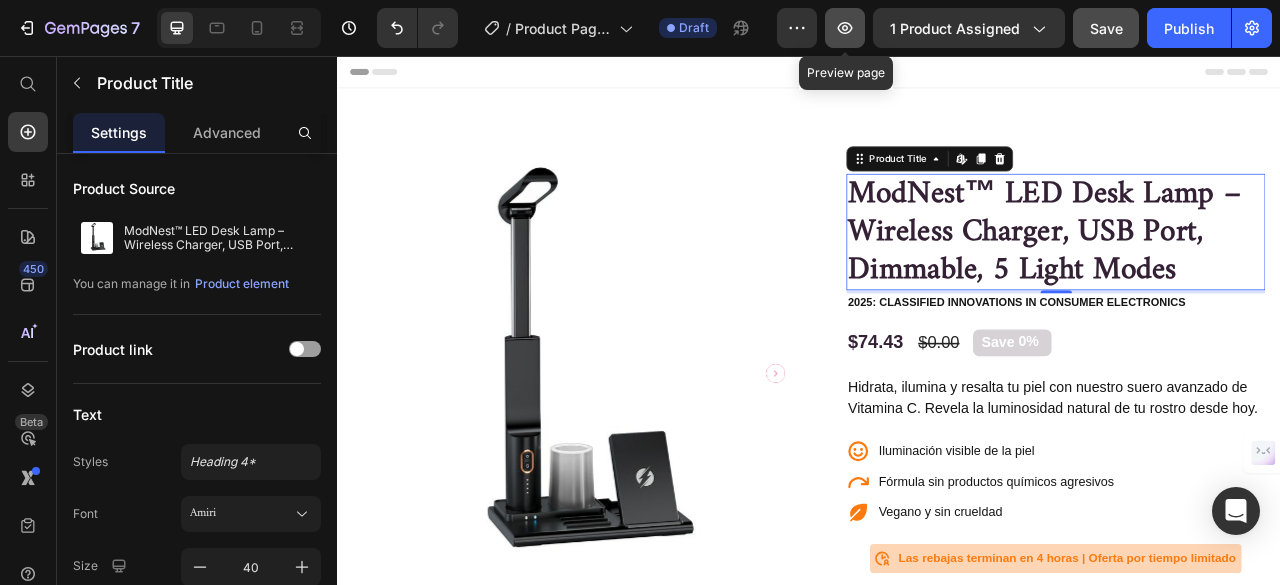 click 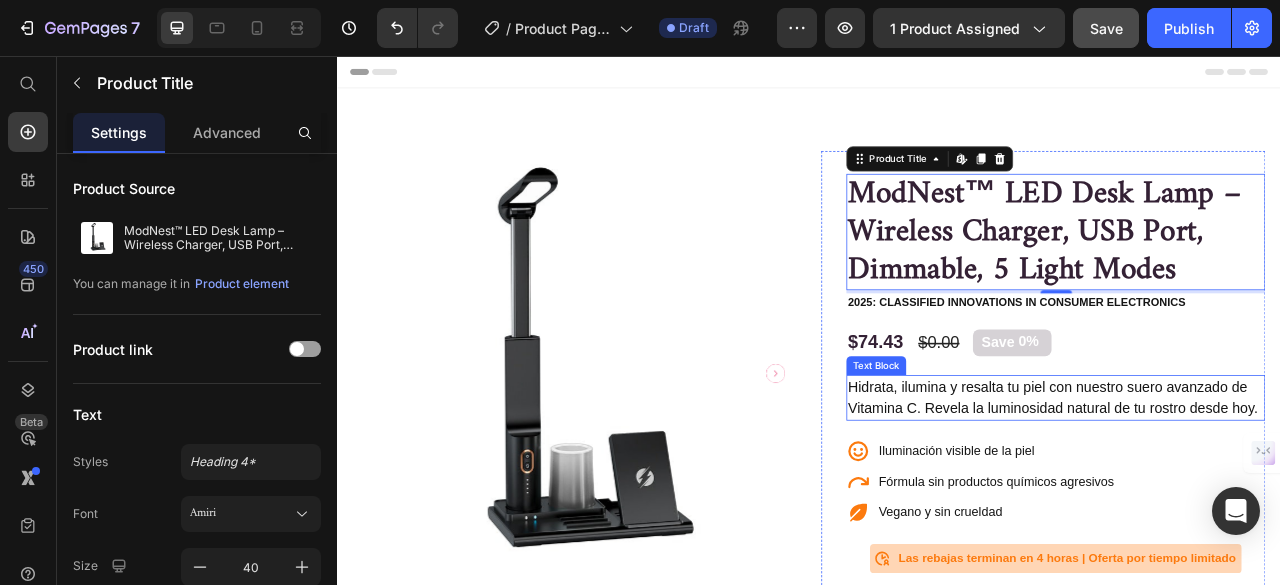 click on "Hidrata, ilumina y resalta tu piel con nuestro suero avanzado de Vitamina C. Revela la luminosidad natural de tu rostro desde hoy." at bounding box center [1250, 491] 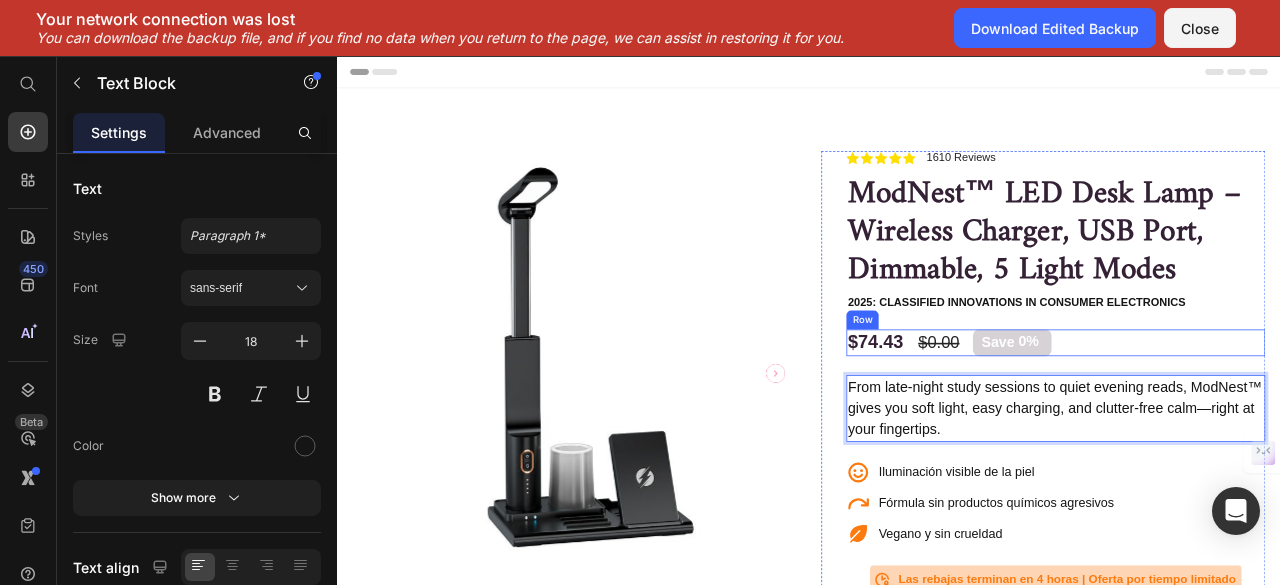click on "$74.43 Product Price $0.00 Product Price Save 0% Discount Tag Row" at bounding box center [1250, 421] 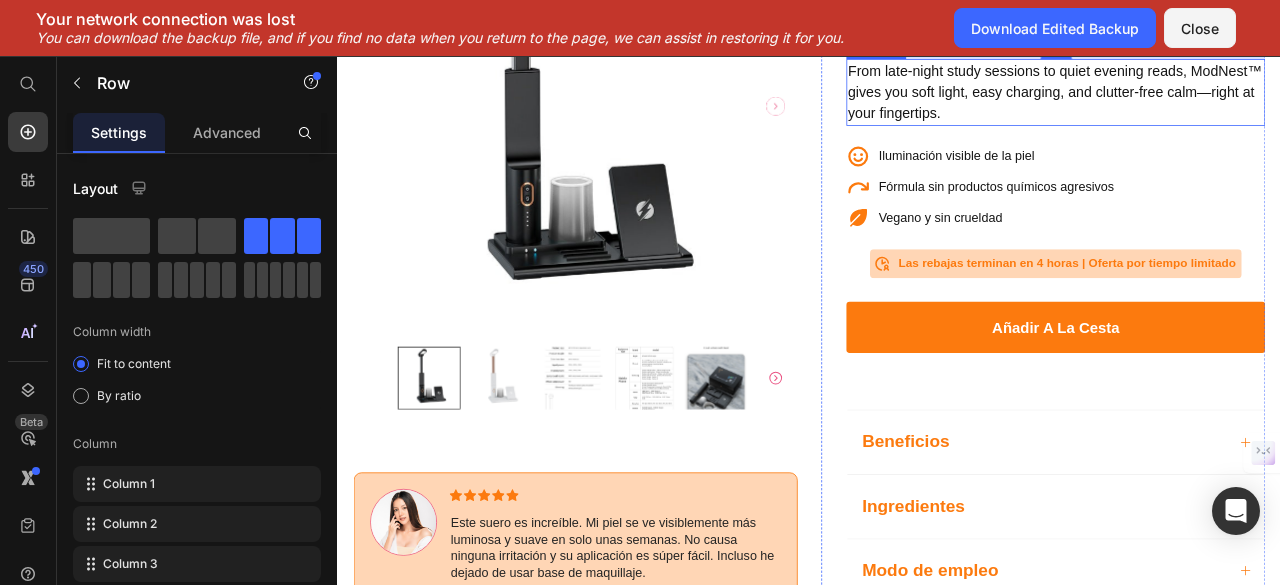 scroll, scrollTop: 406, scrollLeft: 0, axis: vertical 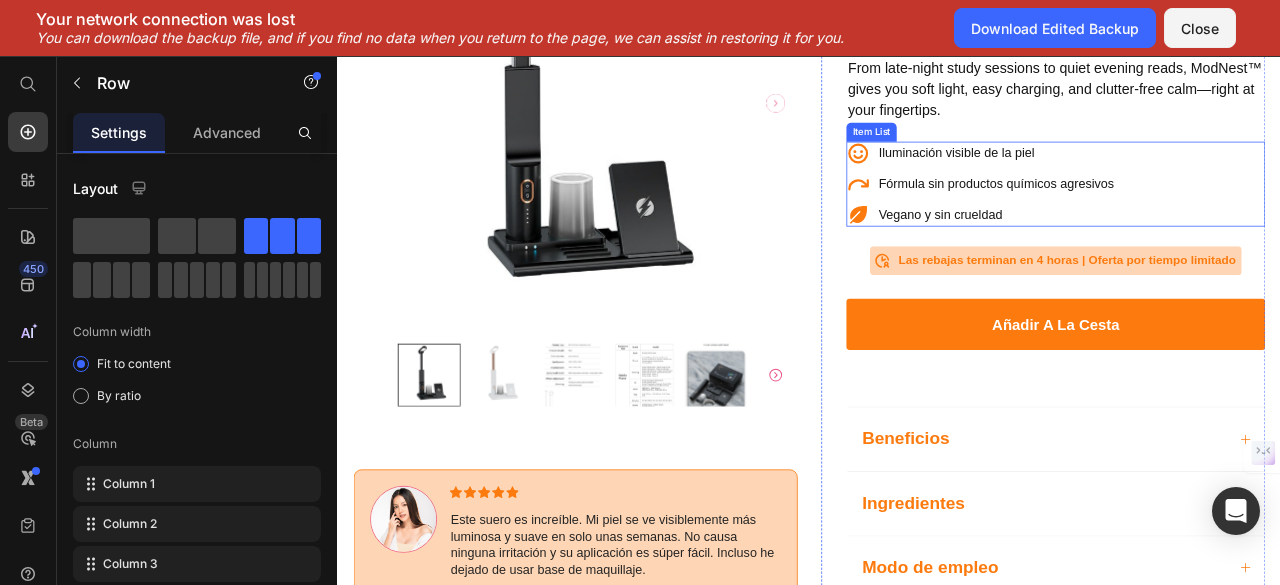 click 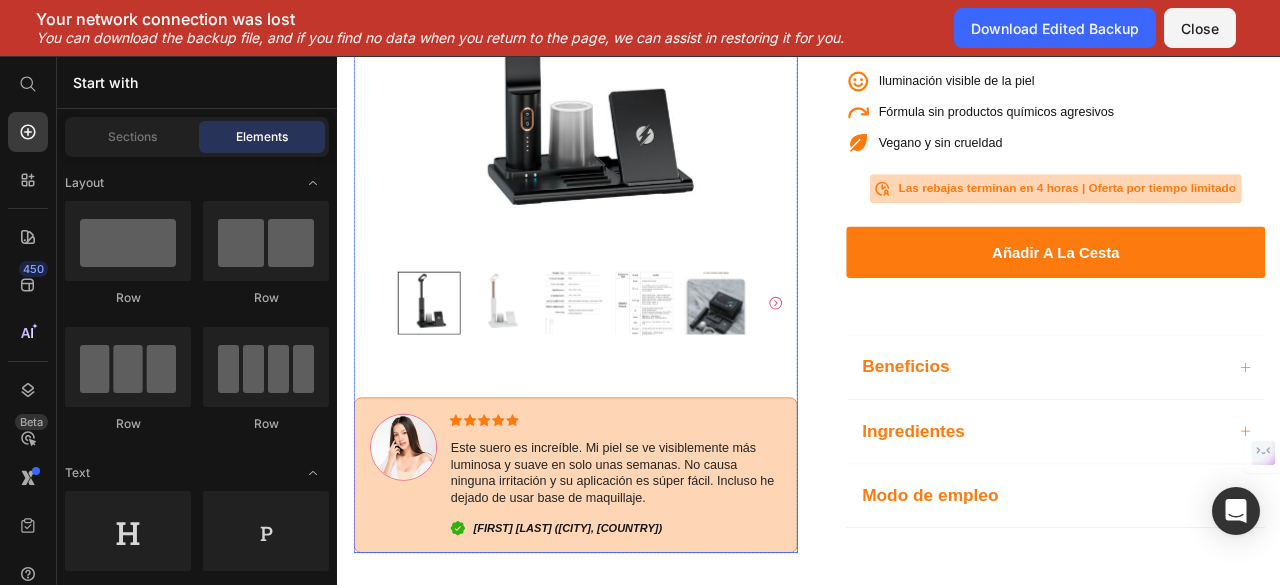 scroll, scrollTop: 502, scrollLeft: 0, axis: vertical 